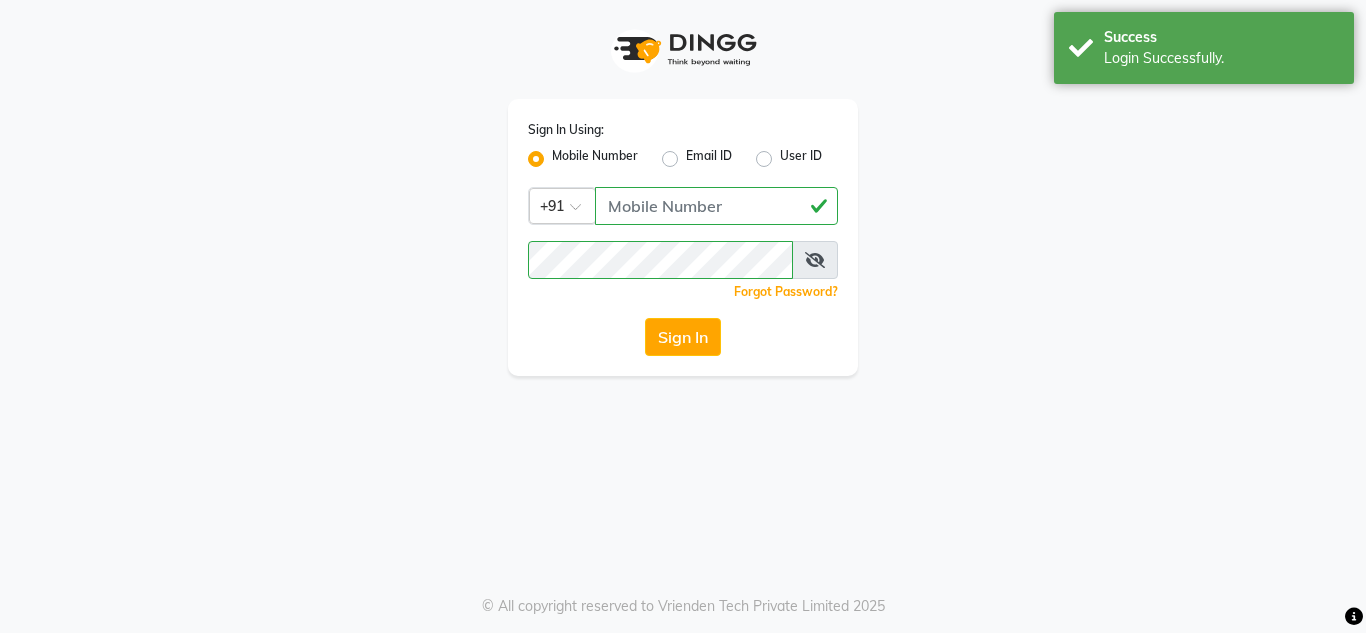 scroll, scrollTop: 0, scrollLeft: 0, axis: both 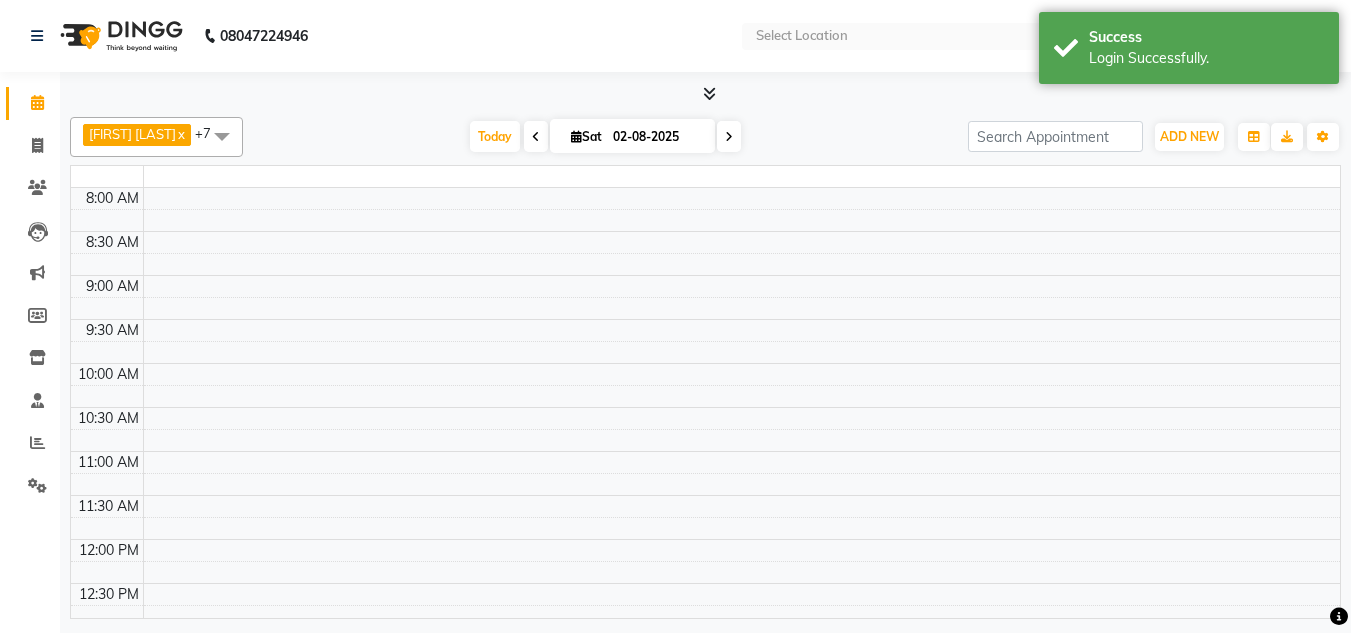 select on "en" 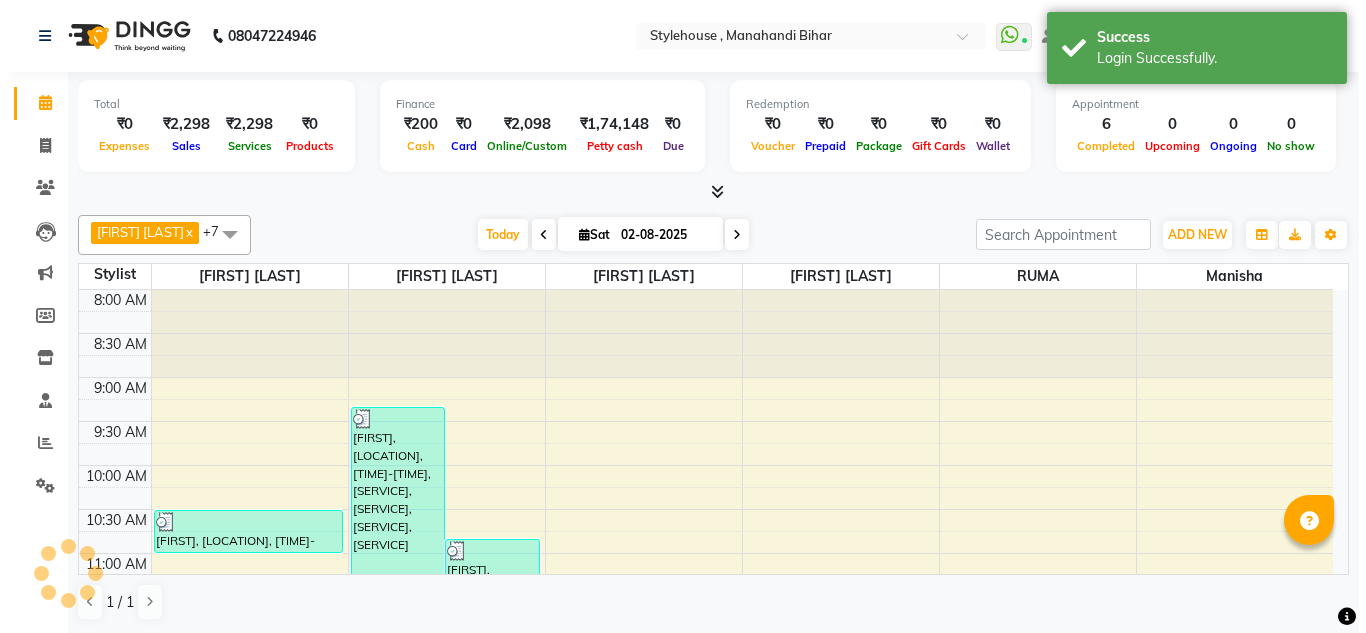 scroll, scrollTop: 0, scrollLeft: 0, axis: both 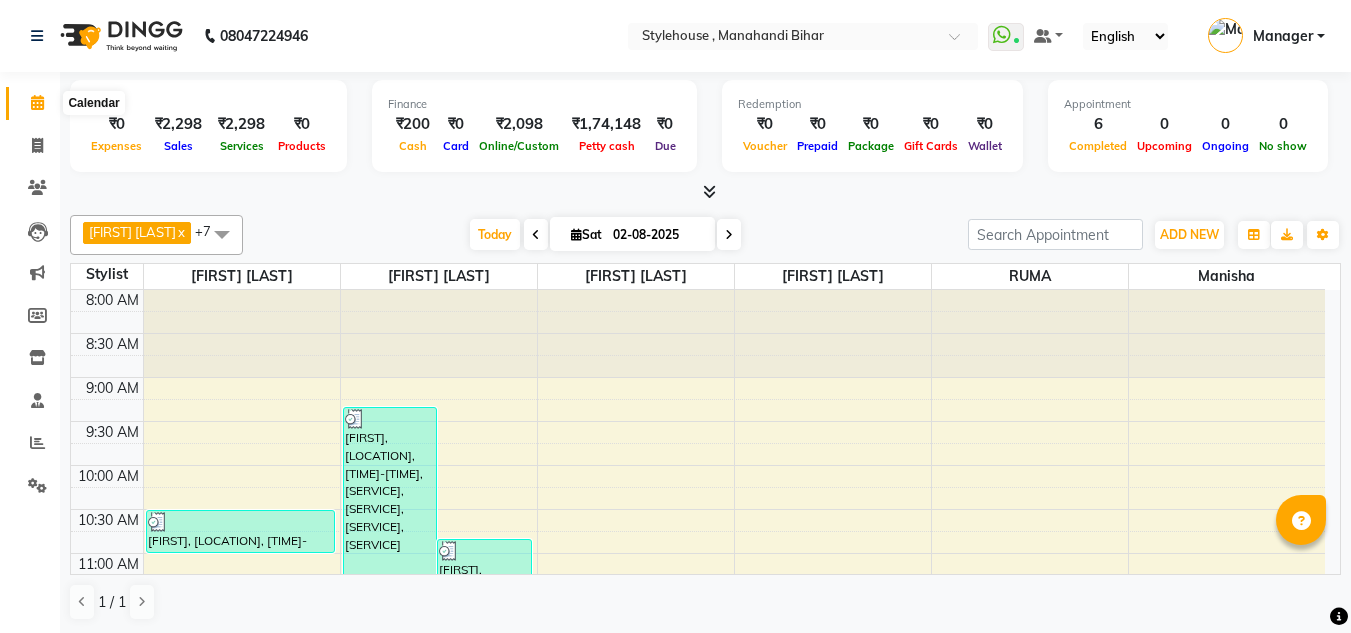 click 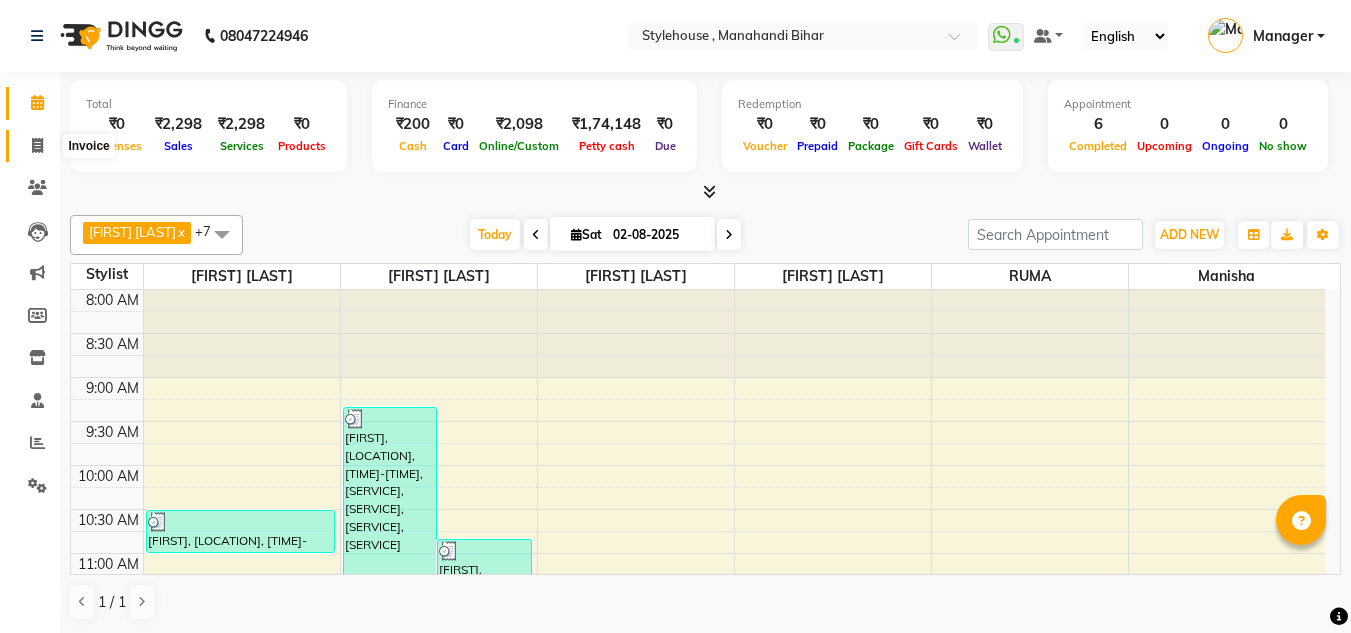 click 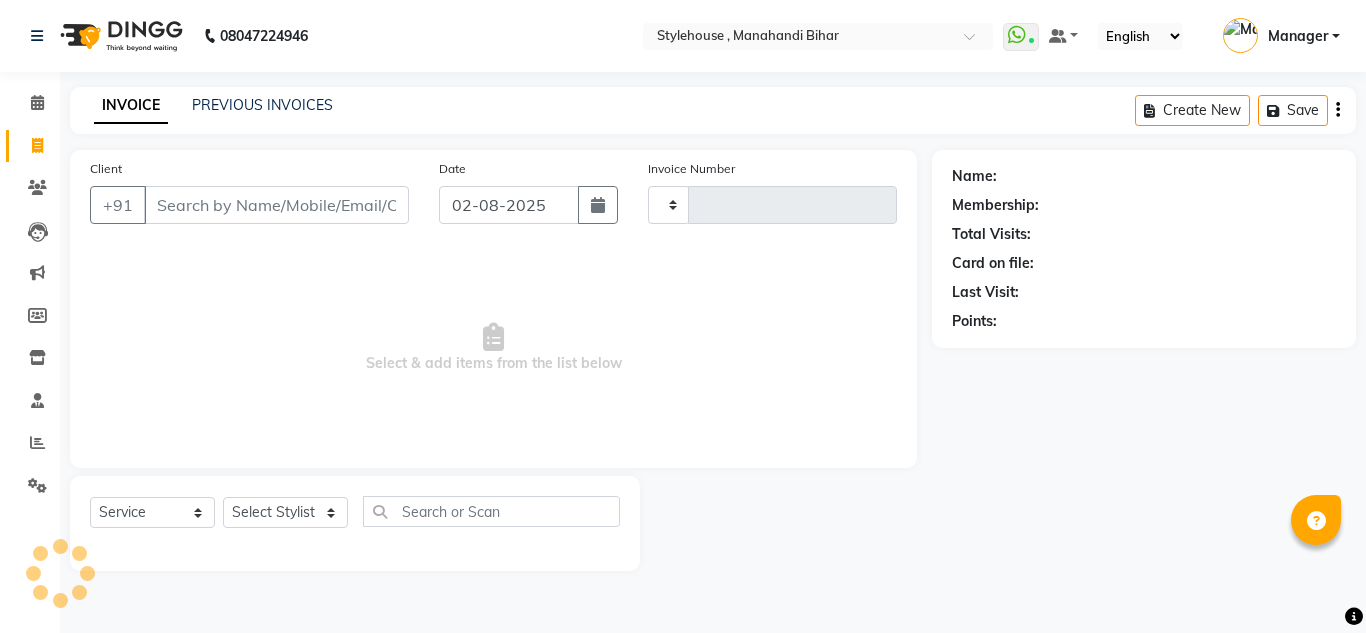 type on "1480" 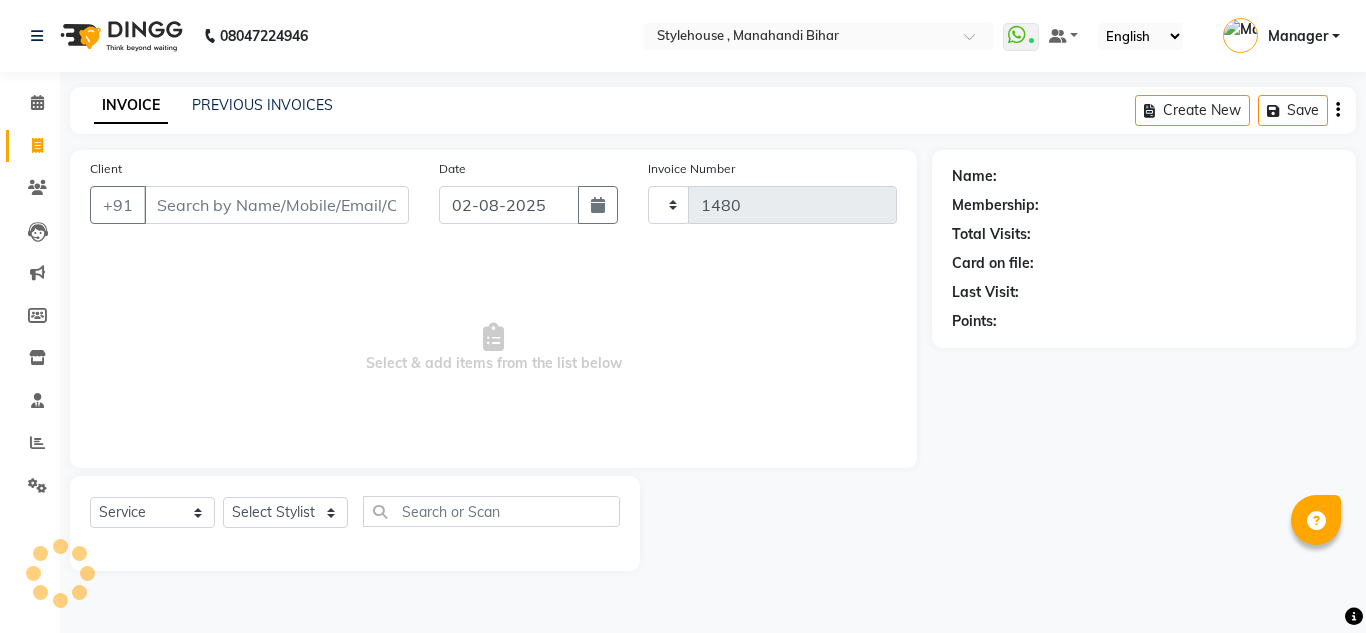 select on "7793" 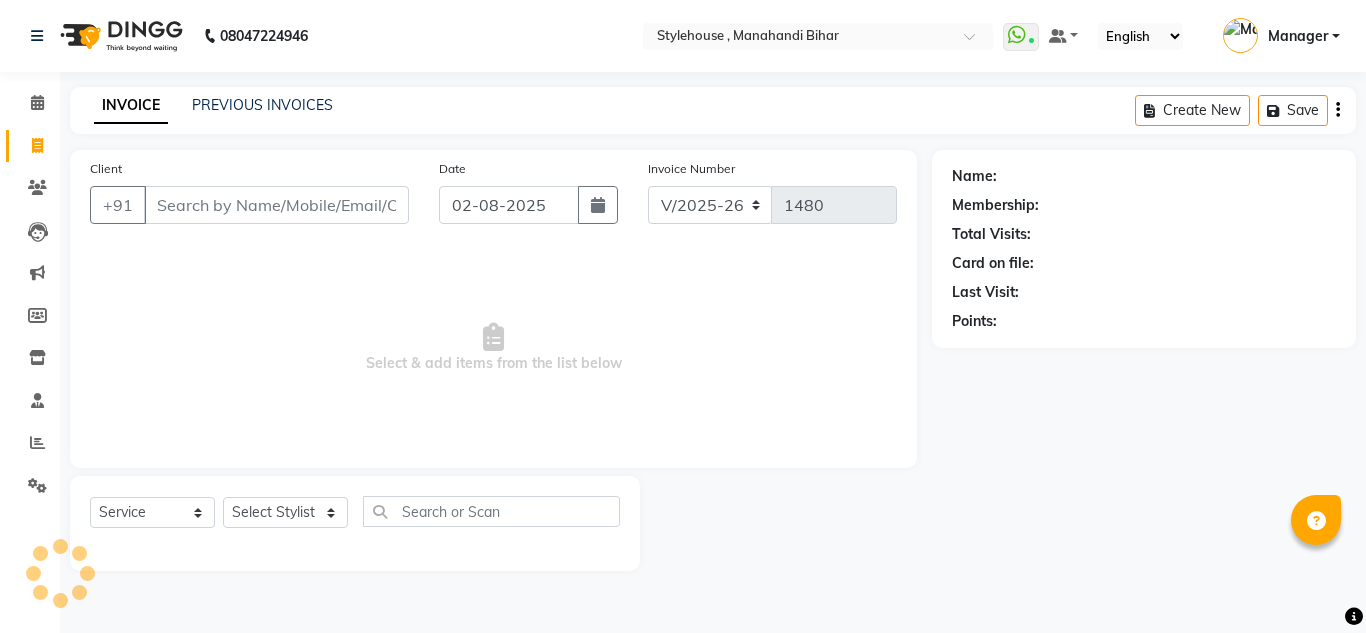click on "Client" at bounding box center (276, 205) 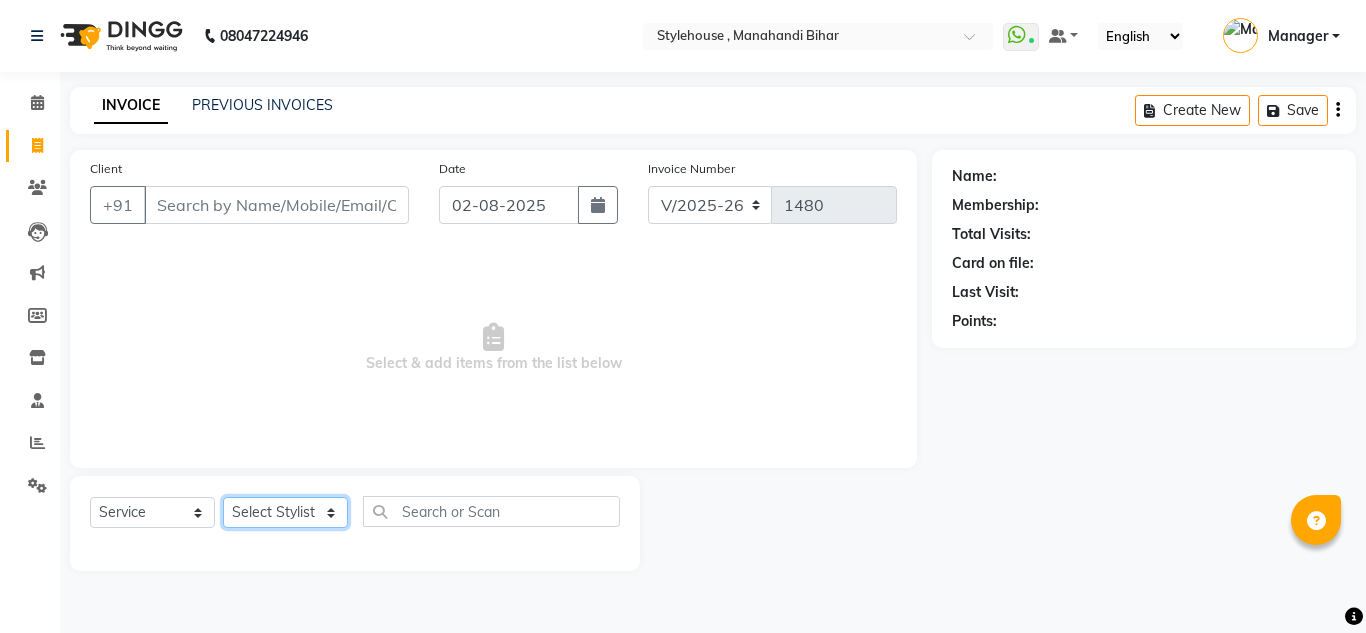 click on "Select Stylist ANIL BARIK ANIRUDH SAHOO JYOTIRANJAN BARIK KANHA LAXMI PRIYA Manager Manisha MANJIT BARIK PRADEEP BARIK PRIYANKA NANDA PUJA ROUT RUMA SAGARIKA SAHOO SALMAN SAMEER BARIK SAROJ SITHA TARA DEVI SHRESTA" 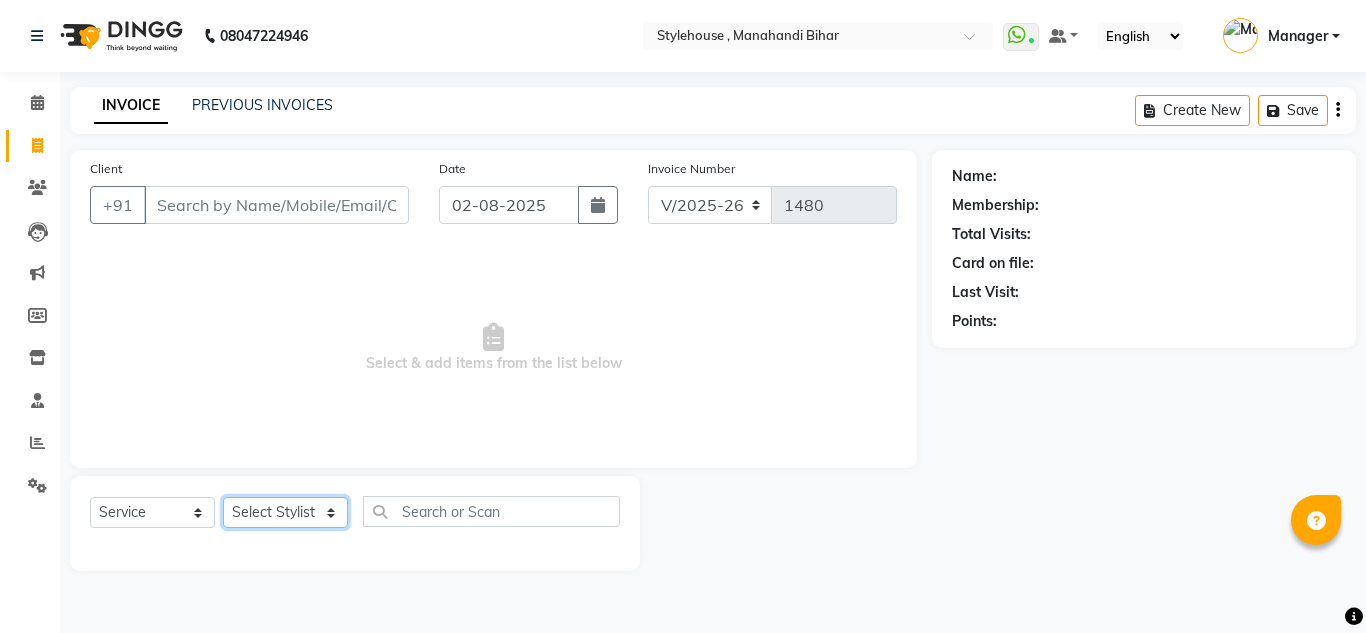 select on "69893" 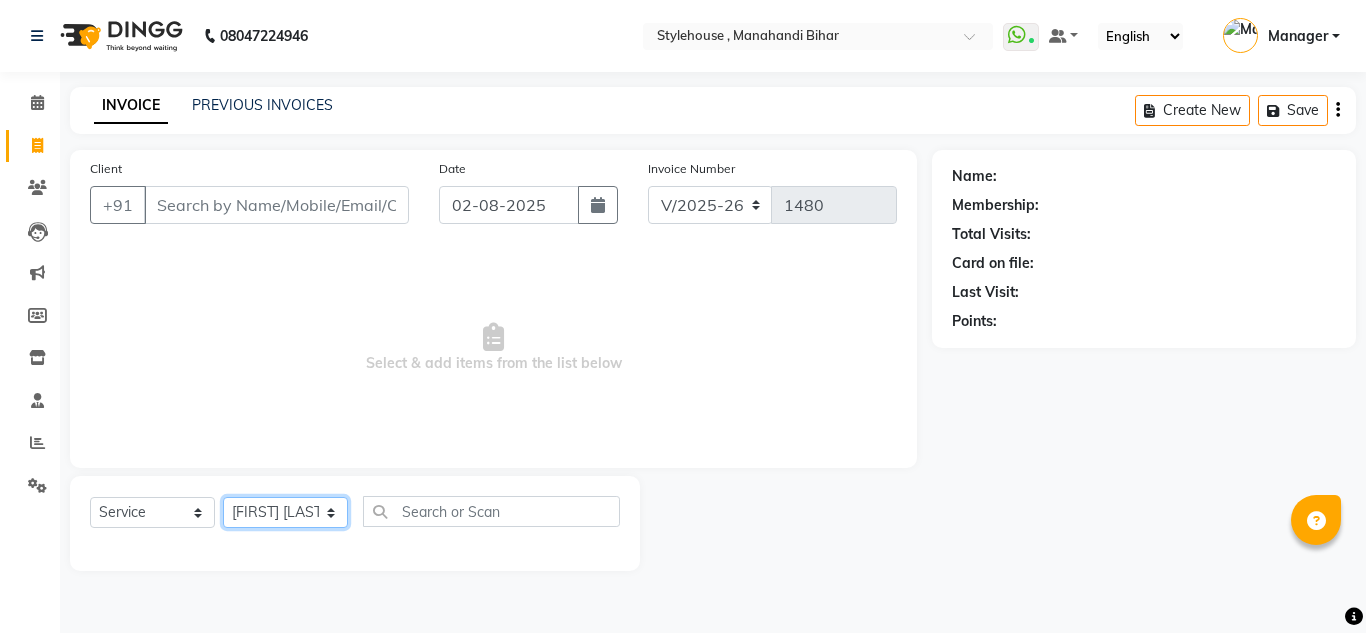 click on "Select Stylist ANIL BARIK ANIRUDH SAHOO JYOTIRANJAN BARIK KANHA LAXMI PRIYA Manager Manisha MANJIT BARIK PRADEEP BARIK PRIYANKA NANDA PUJA ROUT RUMA SAGARIKA SAHOO SALMAN SAMEER BARIK SAROJ SITHA TARA DEVI SHRESTA" 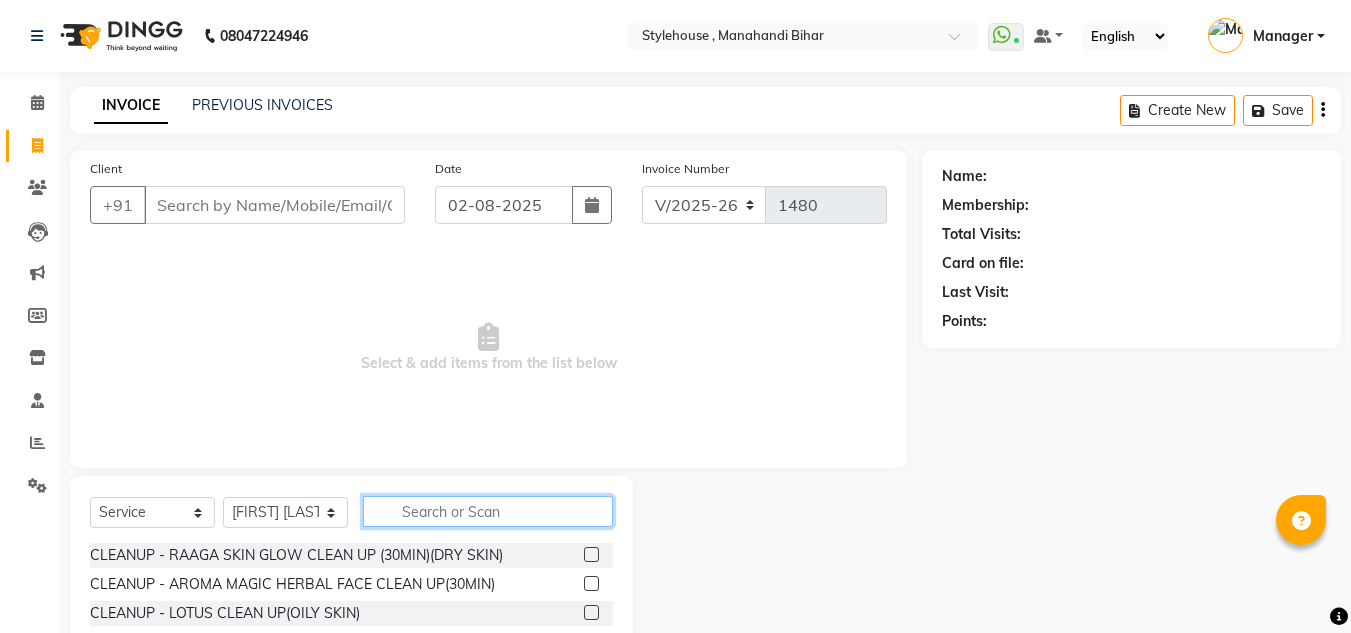 click 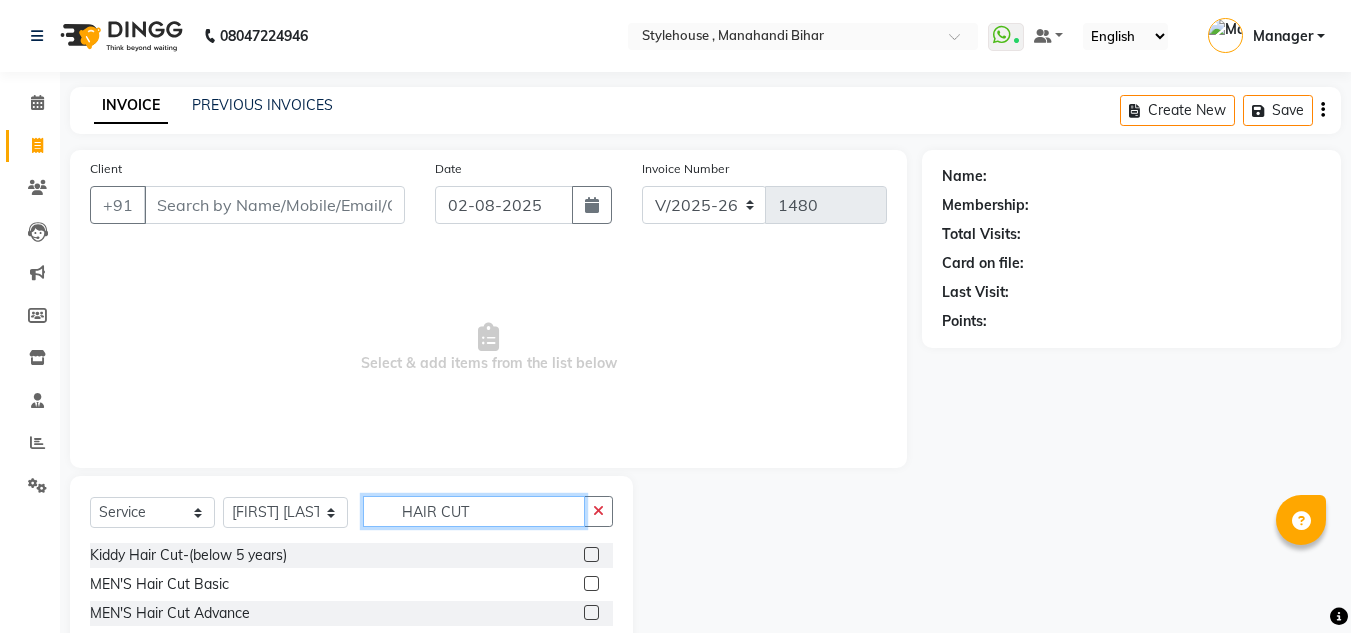 type on "HAIR CUT" 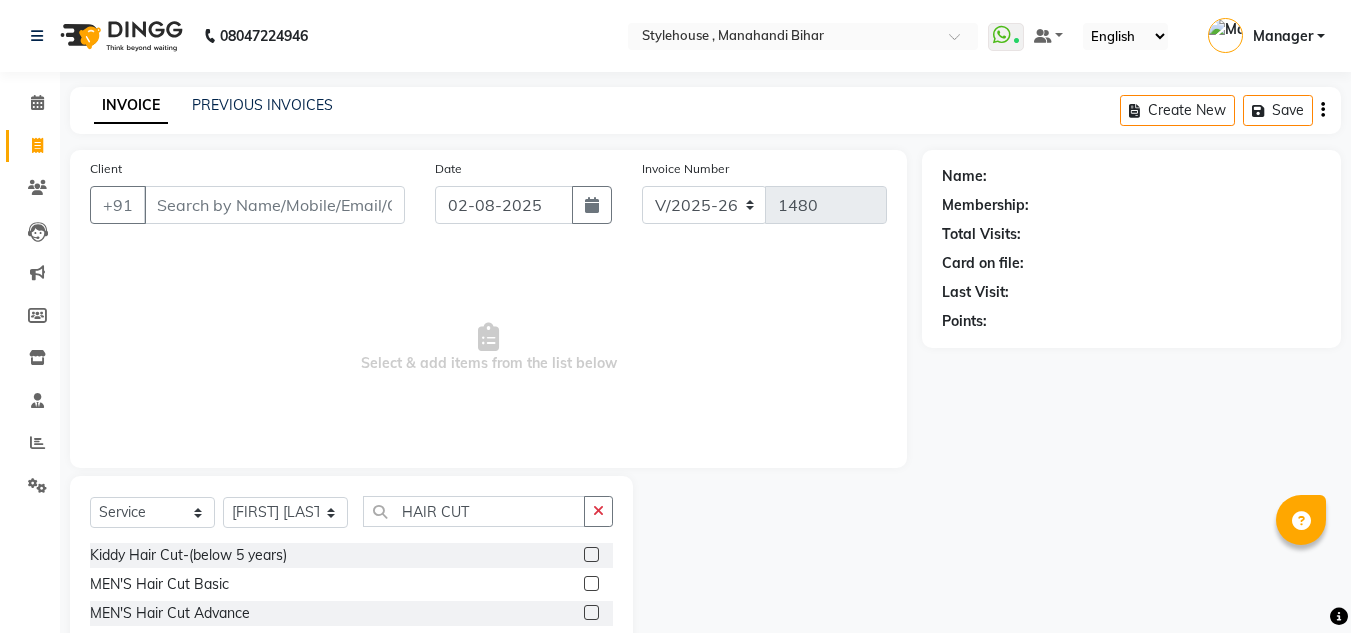 click 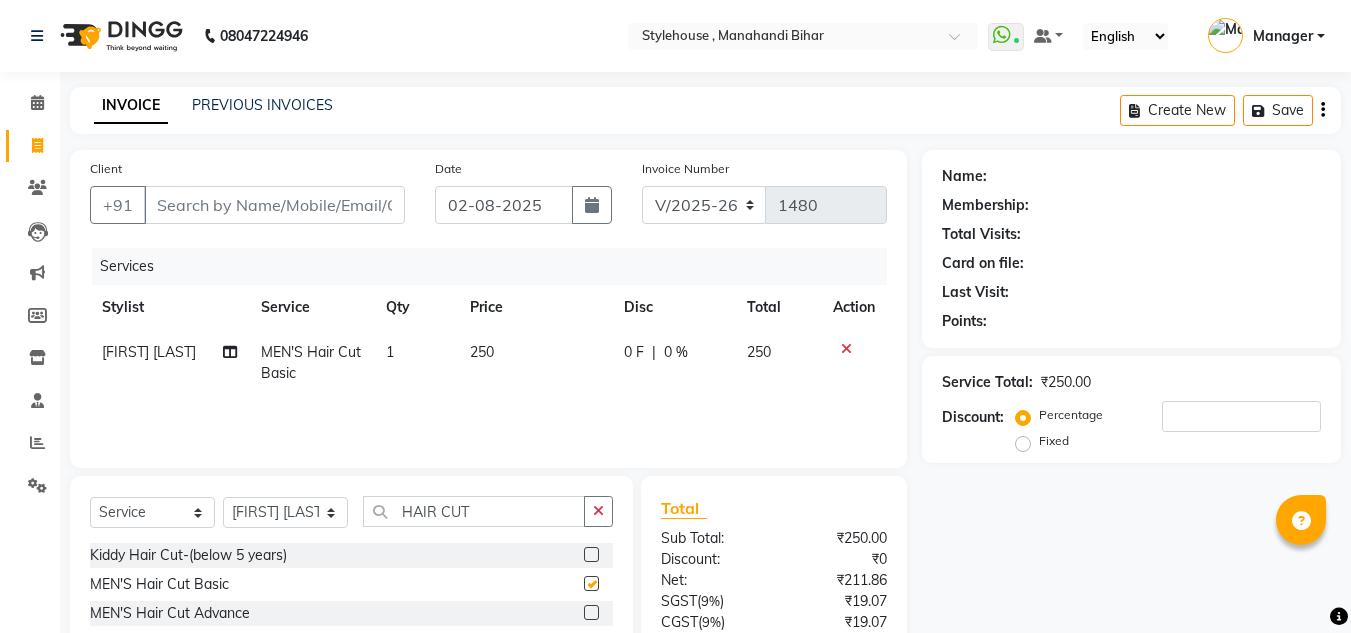 checkbox on "false" 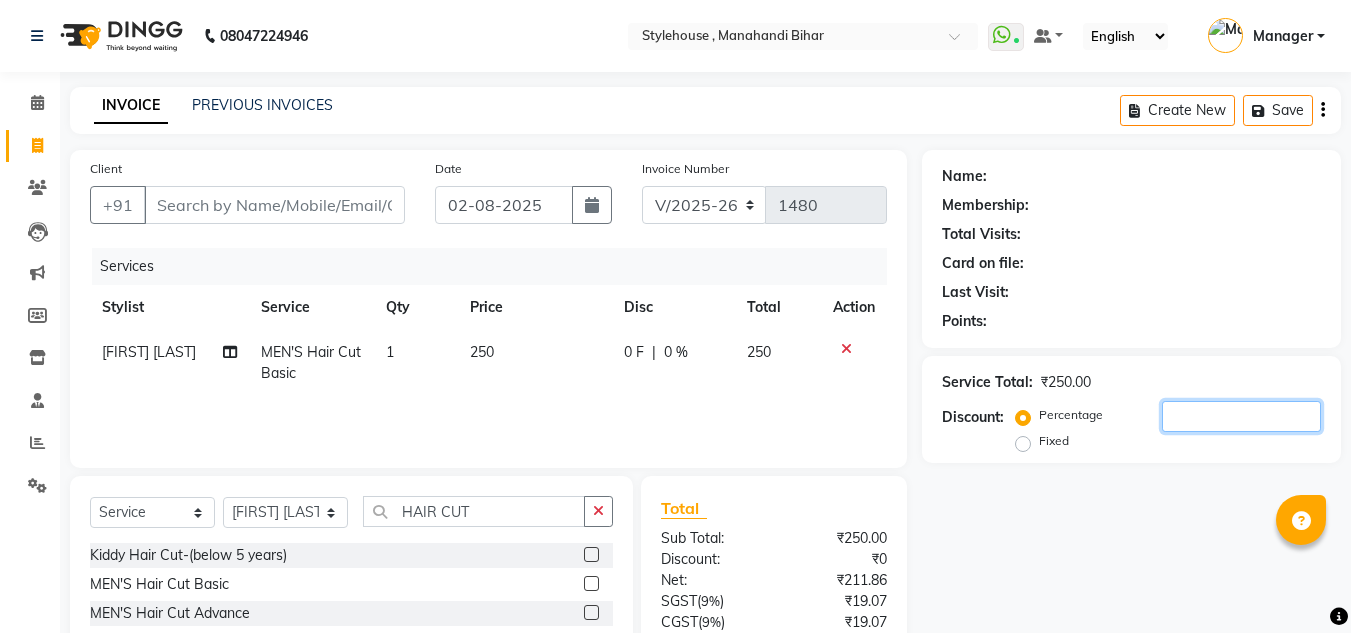 click 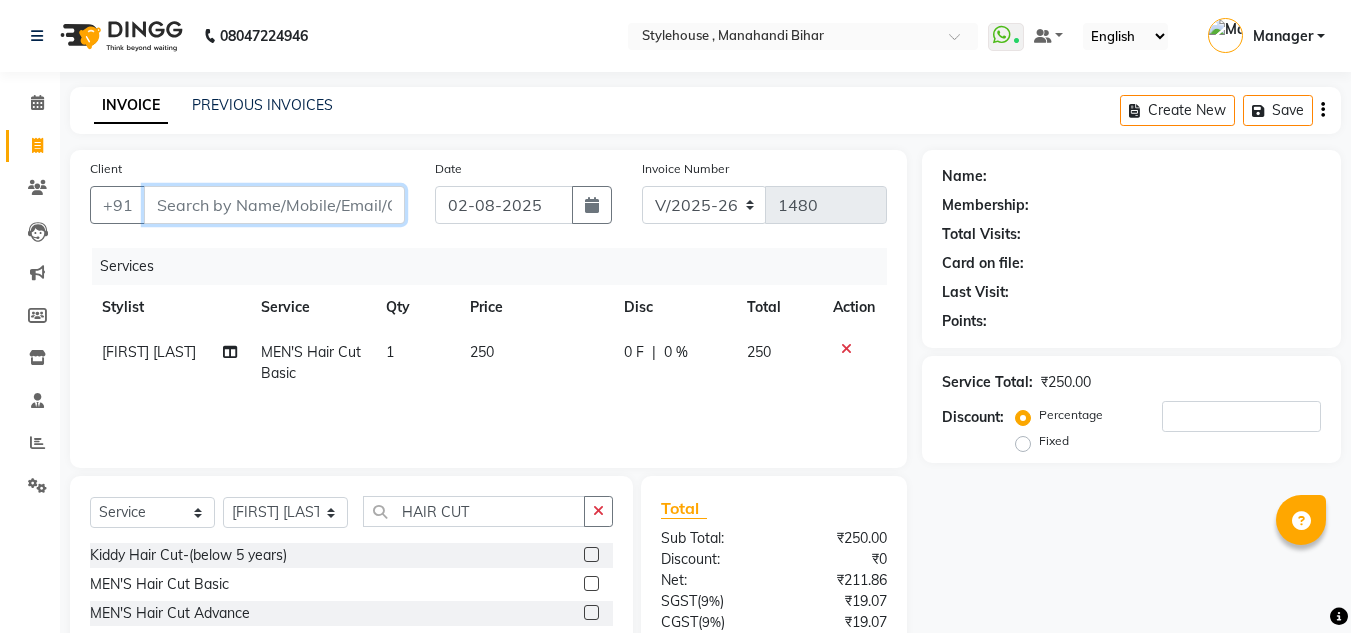 click on "Client" at bounding box center [274, 205] 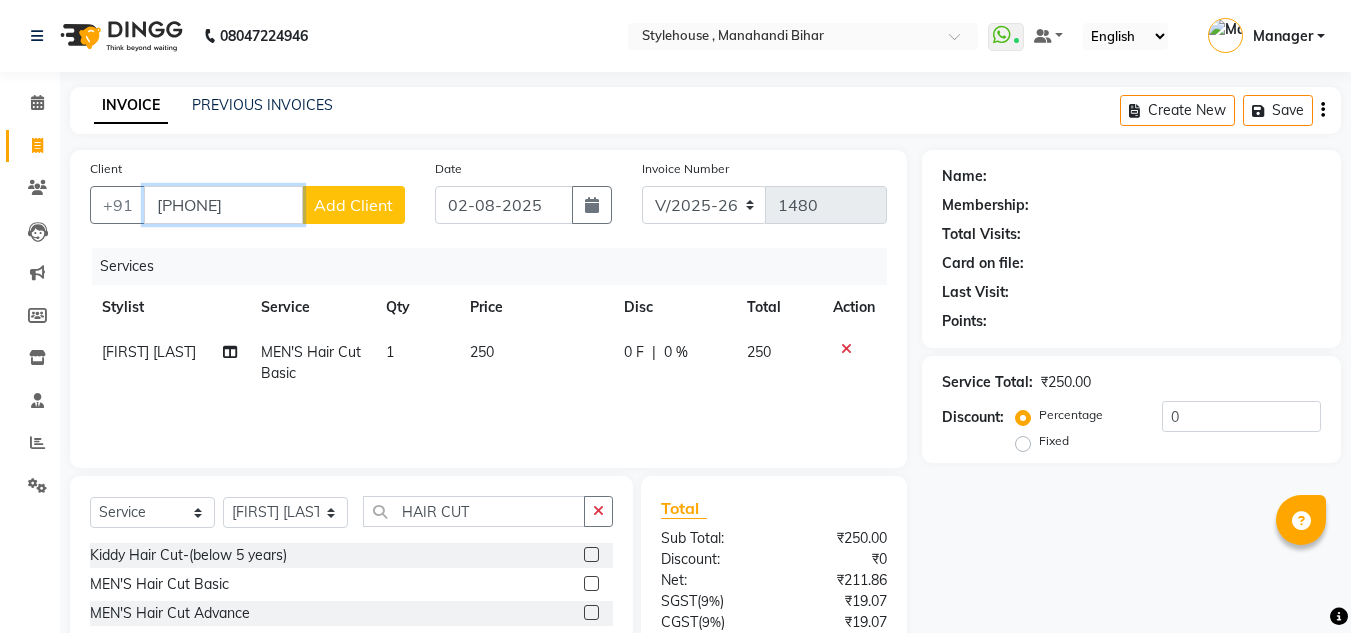 type on "[PHONE]" 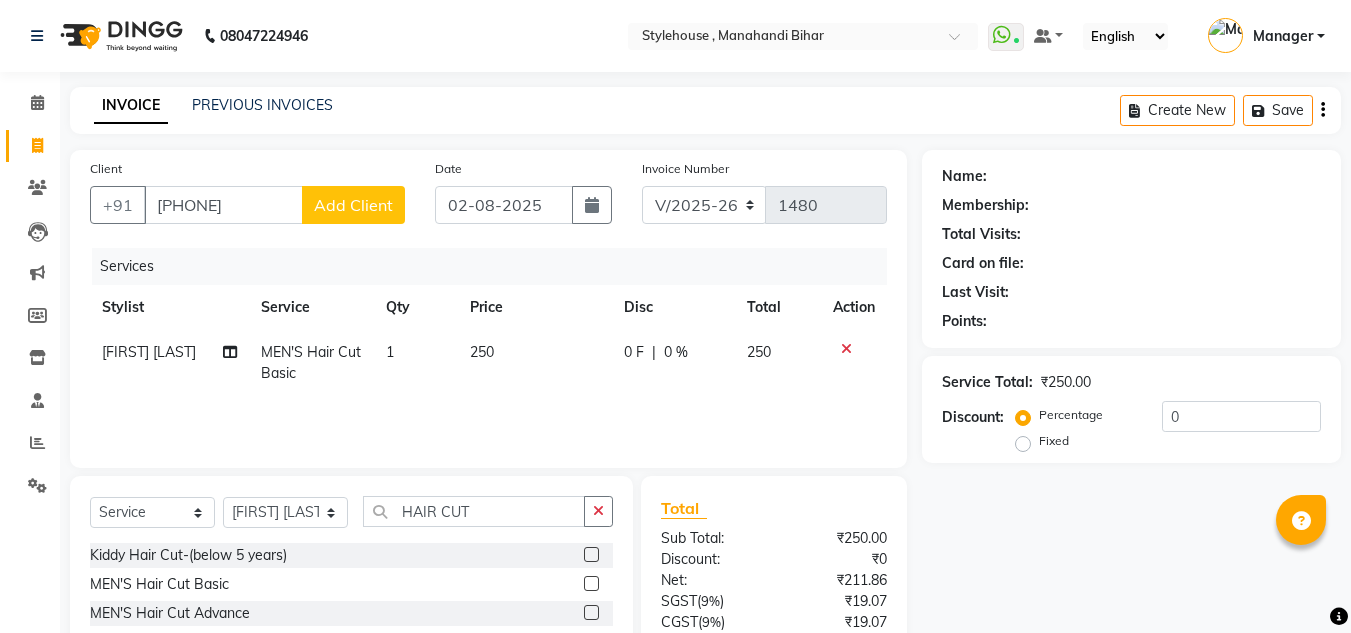 click on "Add Client" 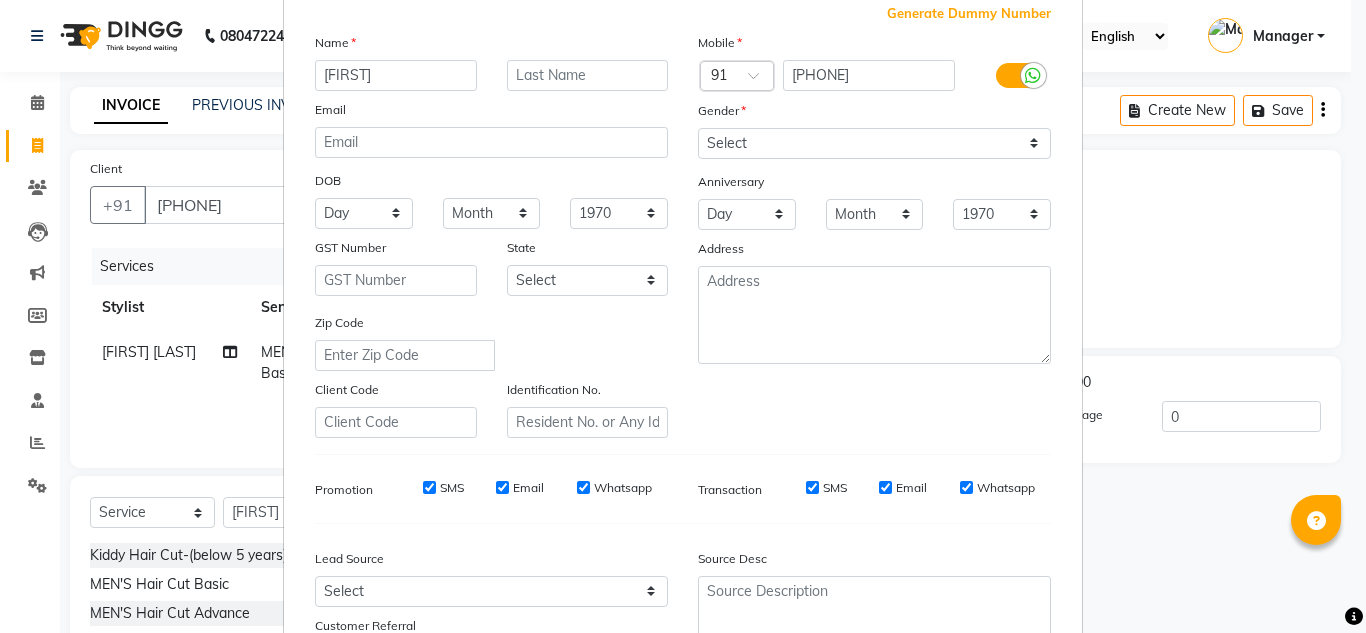 scroll, scrollTop: 90, scrollLeft: 0, axis: vertical 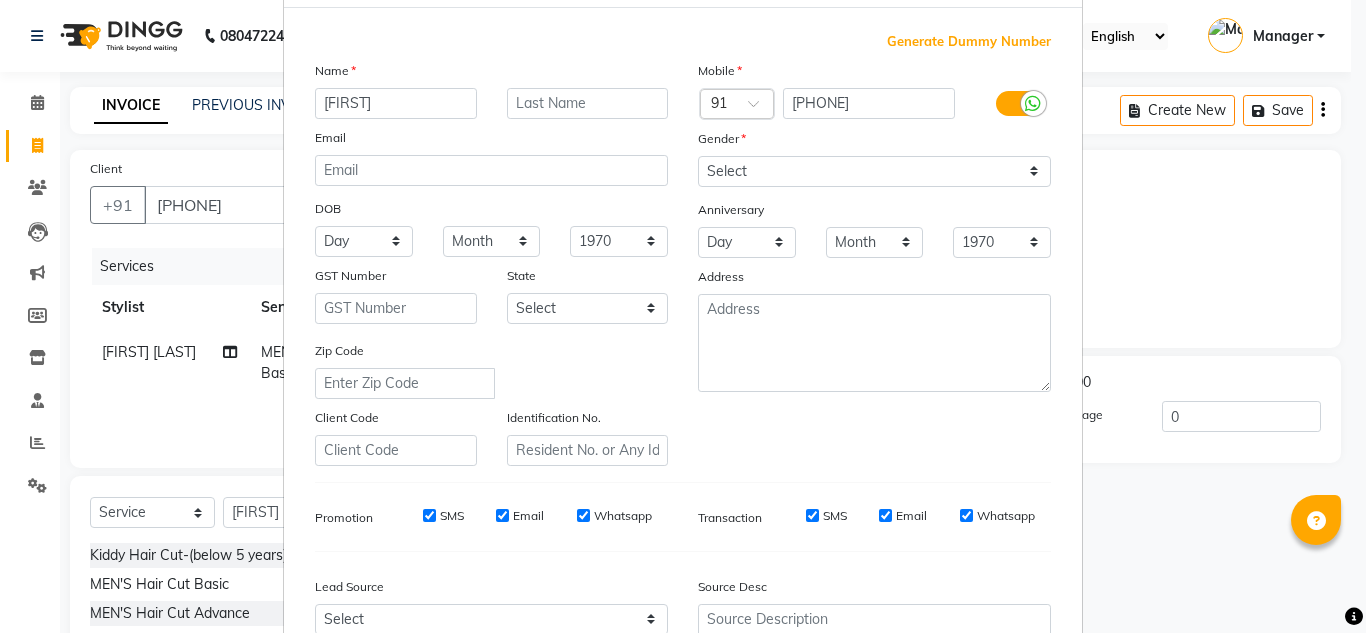 click on "Name" at bounding box center [491, 74] 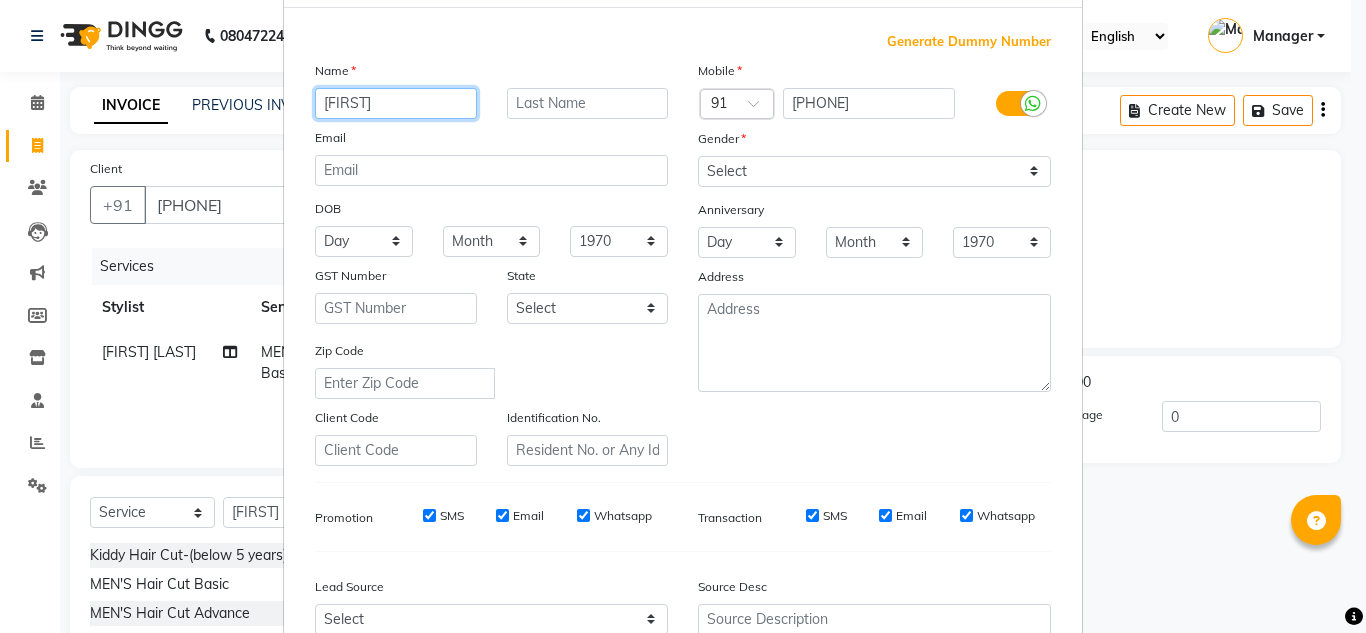 click on "[FIRST]" at bounding box center (396, 103) 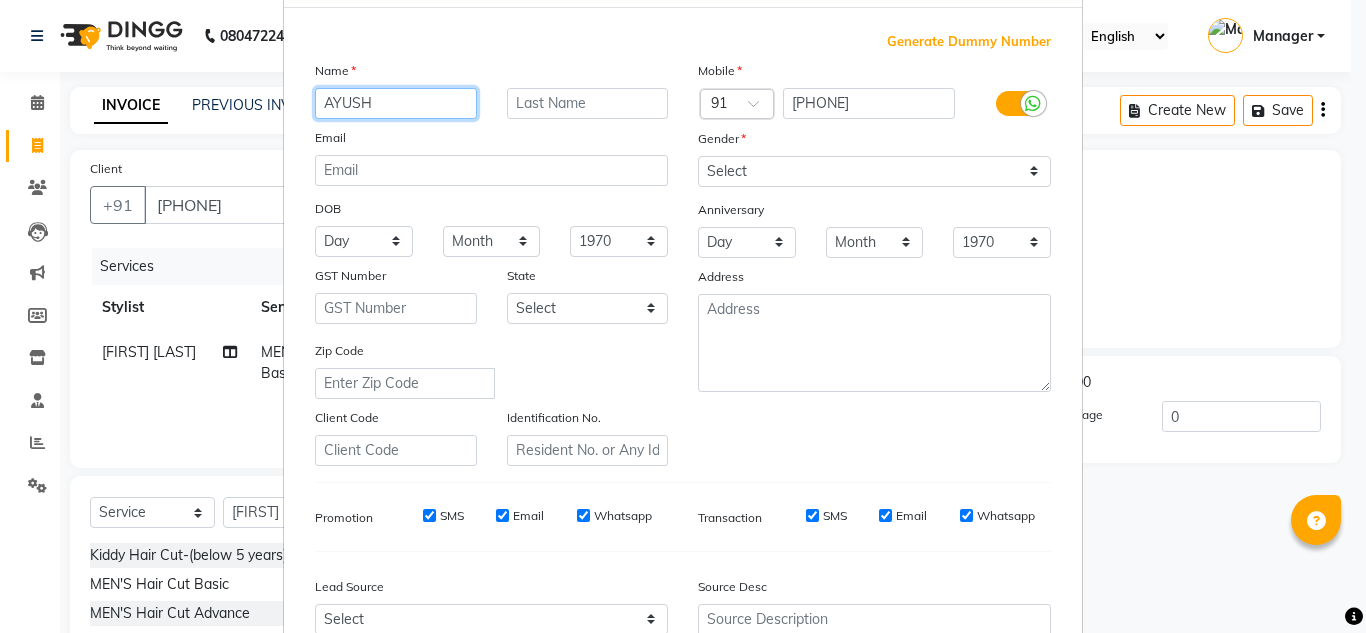 type on "AYUSH" 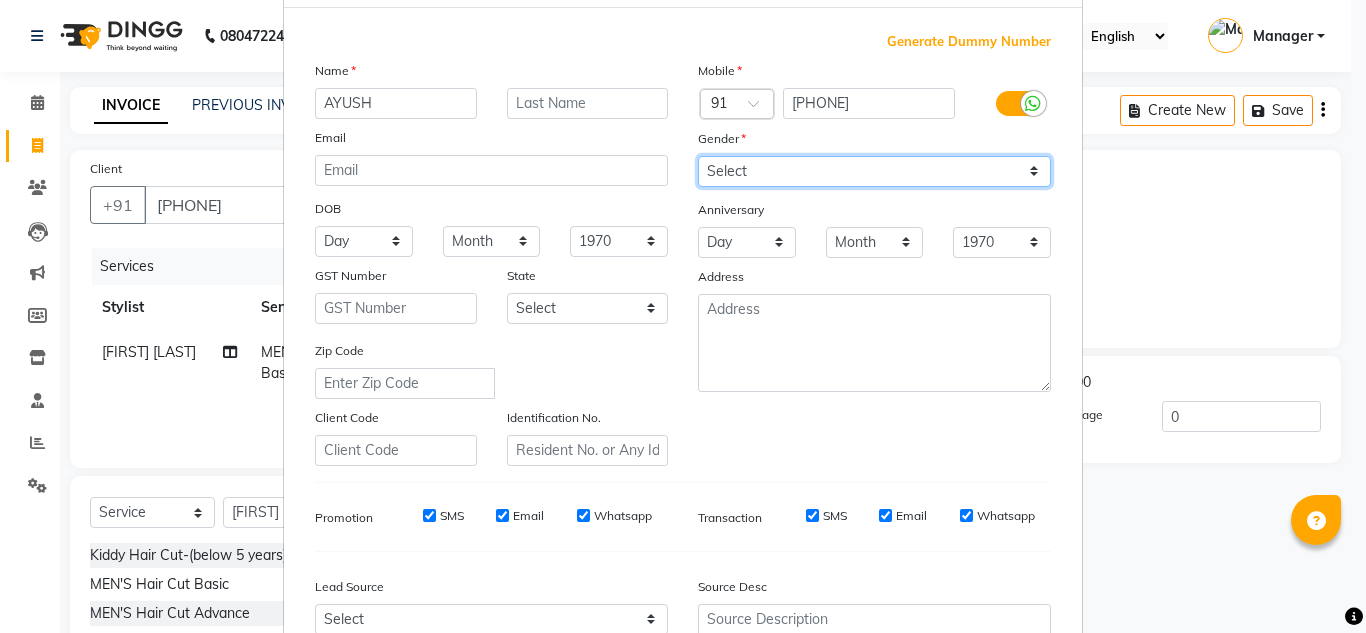 click on "Select Male Female Other Prefer Not To Say" at bounding box center (874, 171) 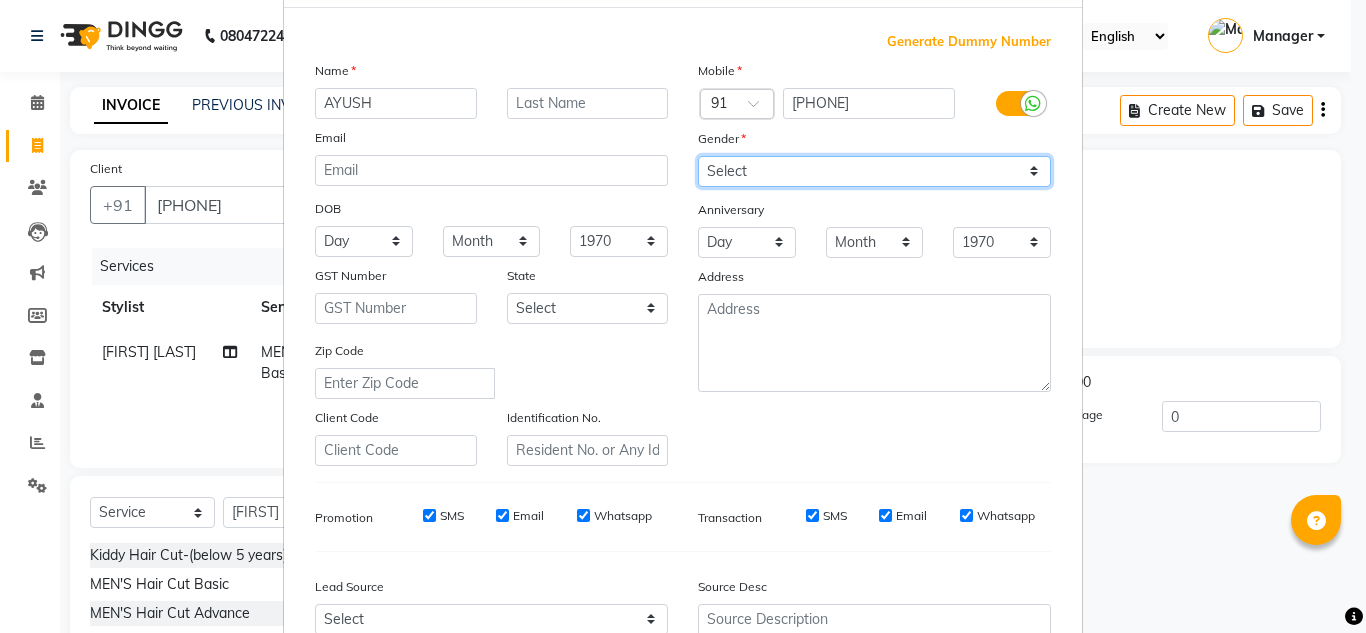 select on "male" 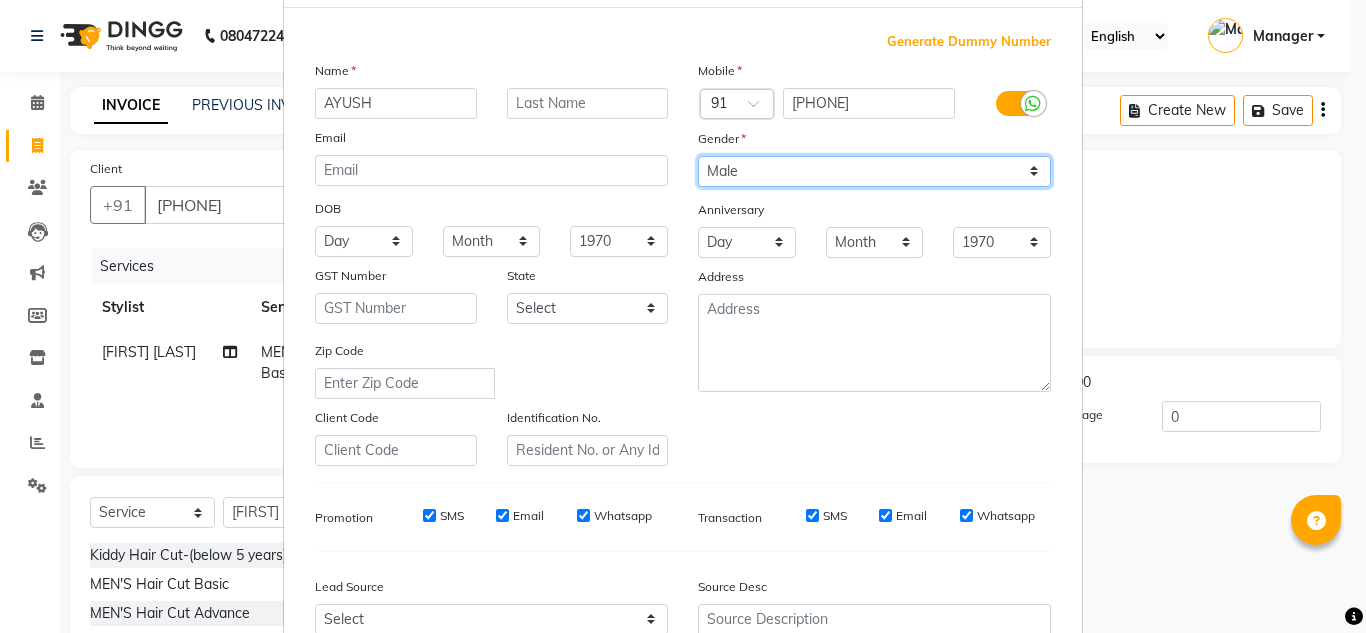 click on "Select Male Female Other Prefer Not To Say" at bounding box center (874, 171) 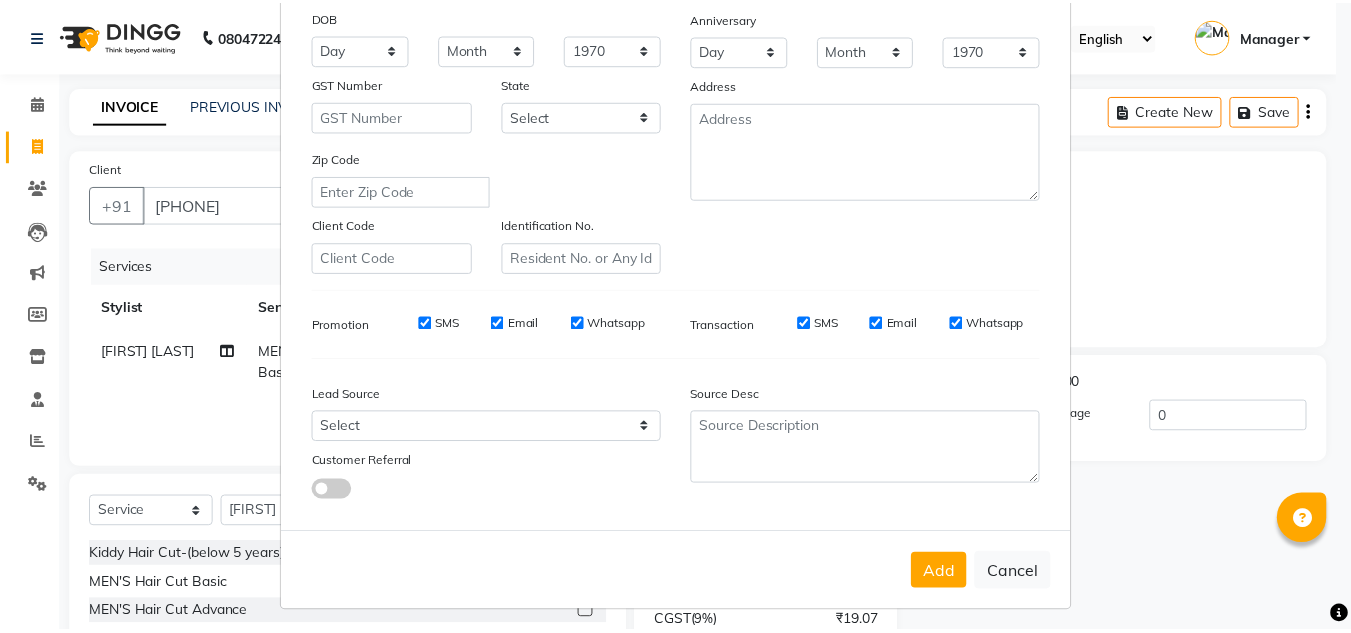 scroll, scrollTop: 290, scrollLeft: 0, axis: vertical 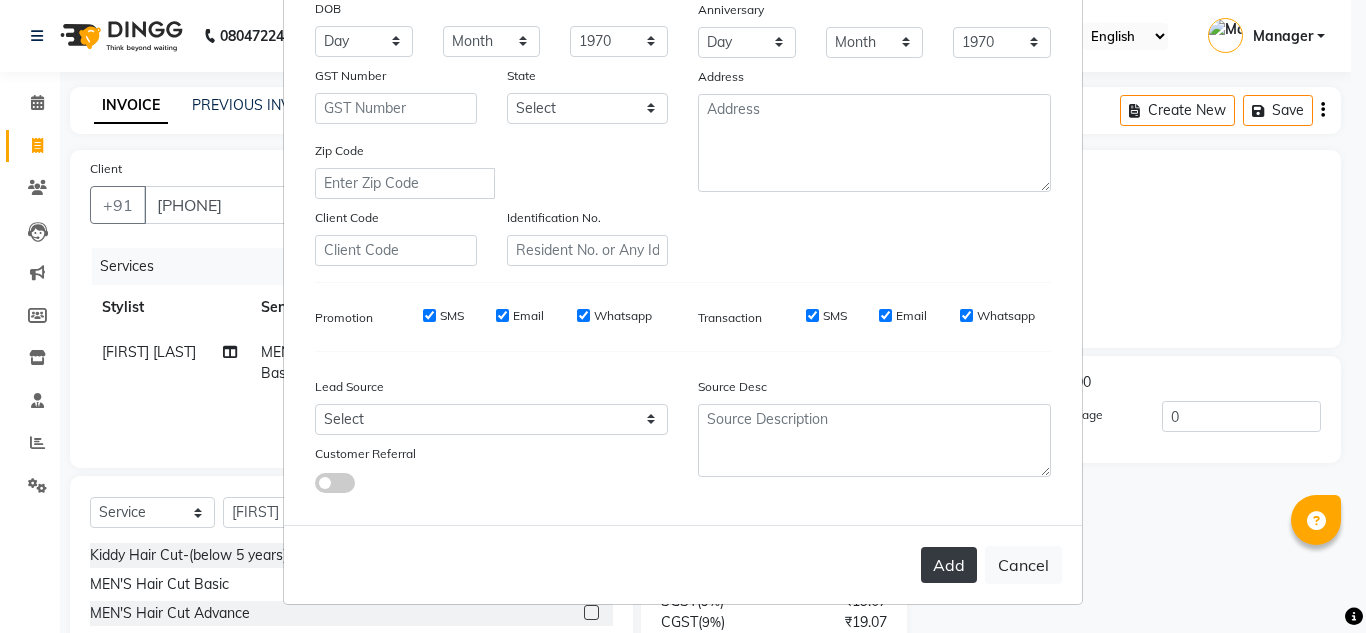click on "Add" at bounding box center [949, 565] 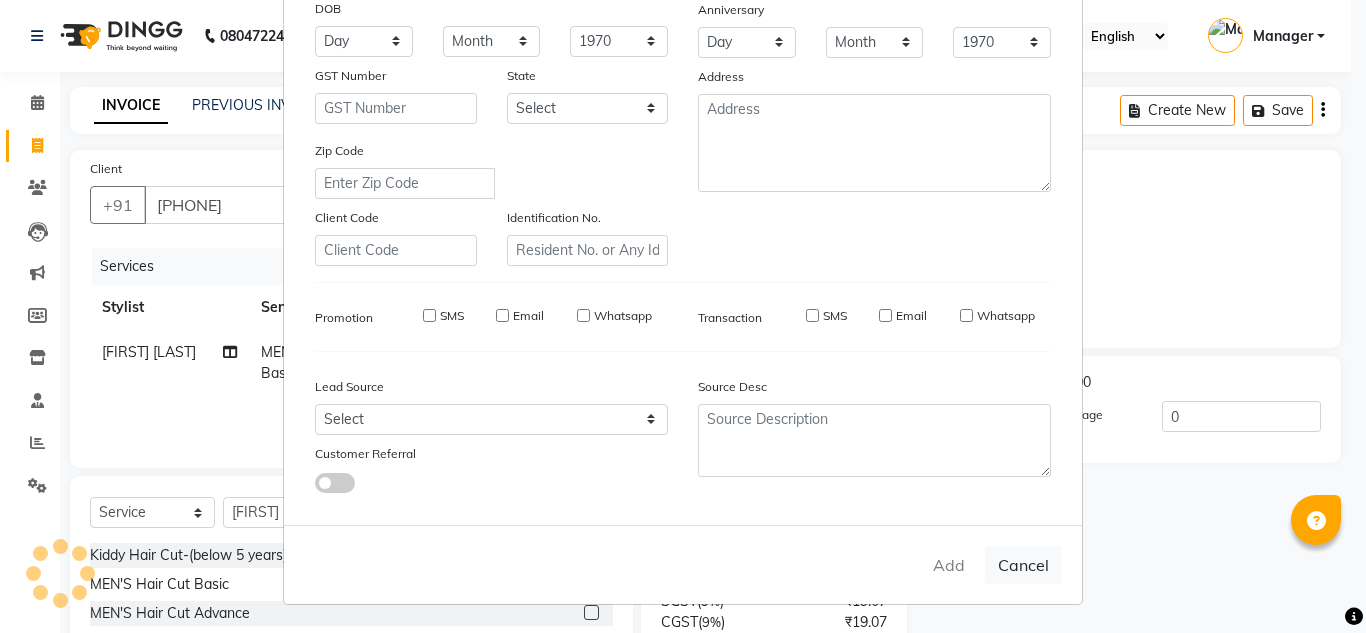 type 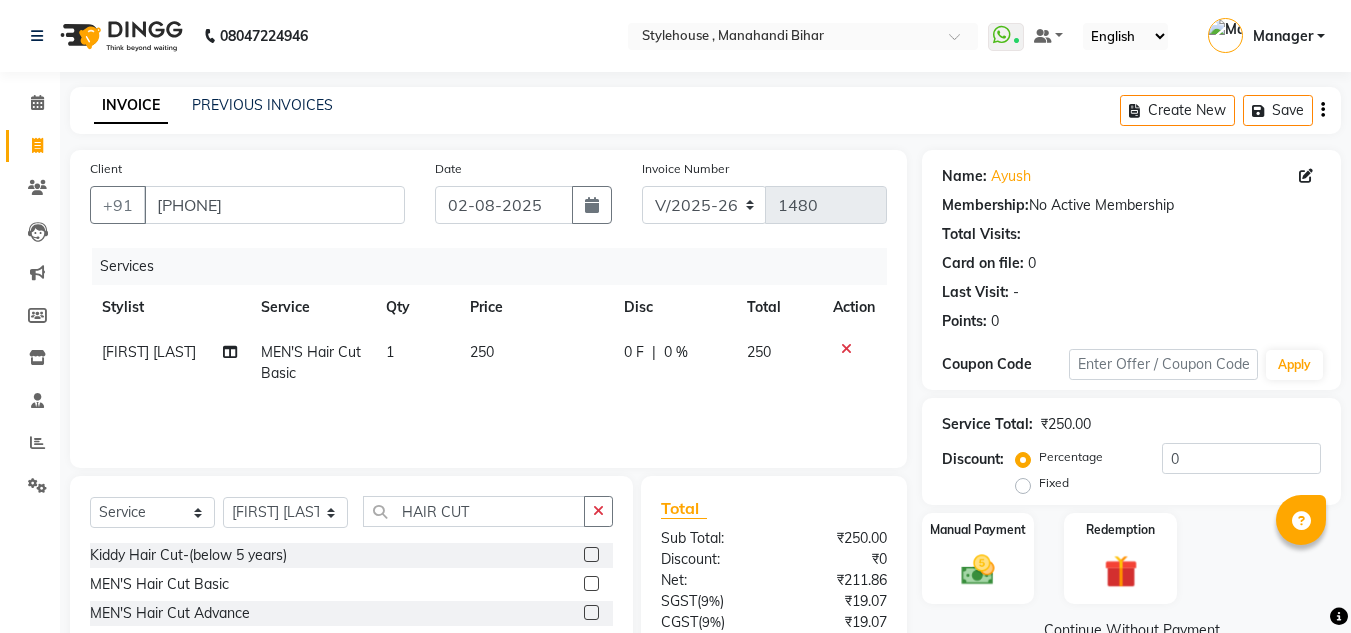 scroll, scrollTop: 100, scrollLeft: 0, axis: vertical 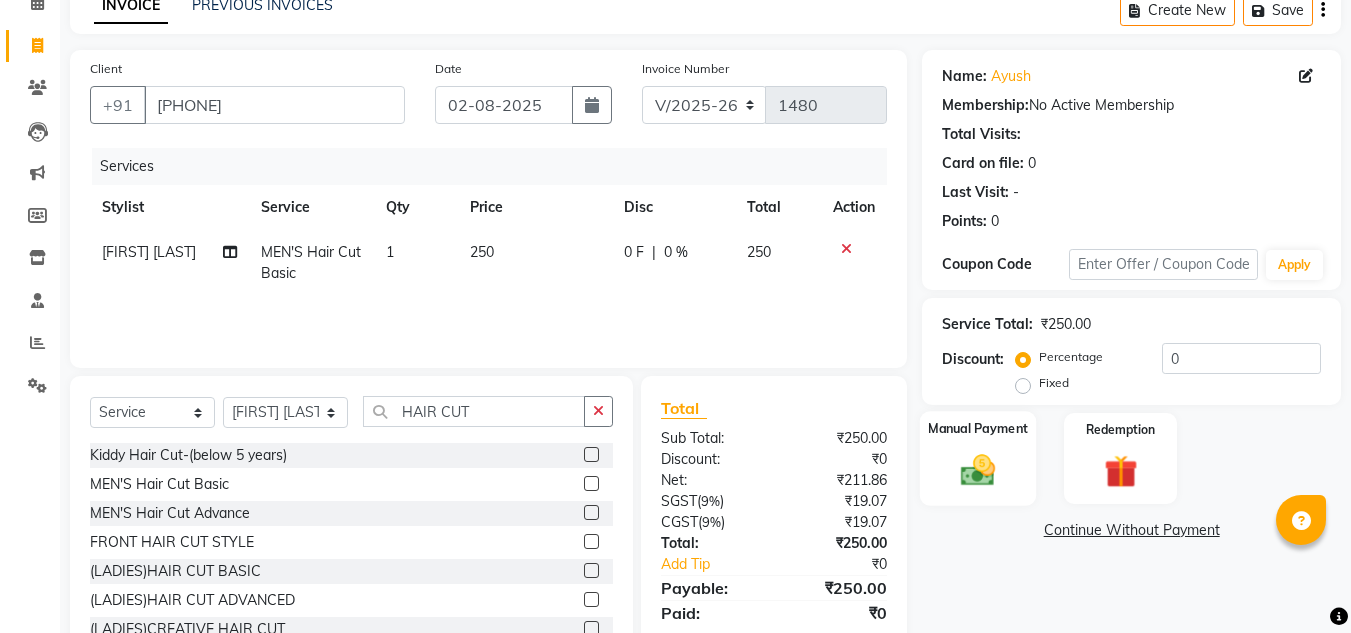 click 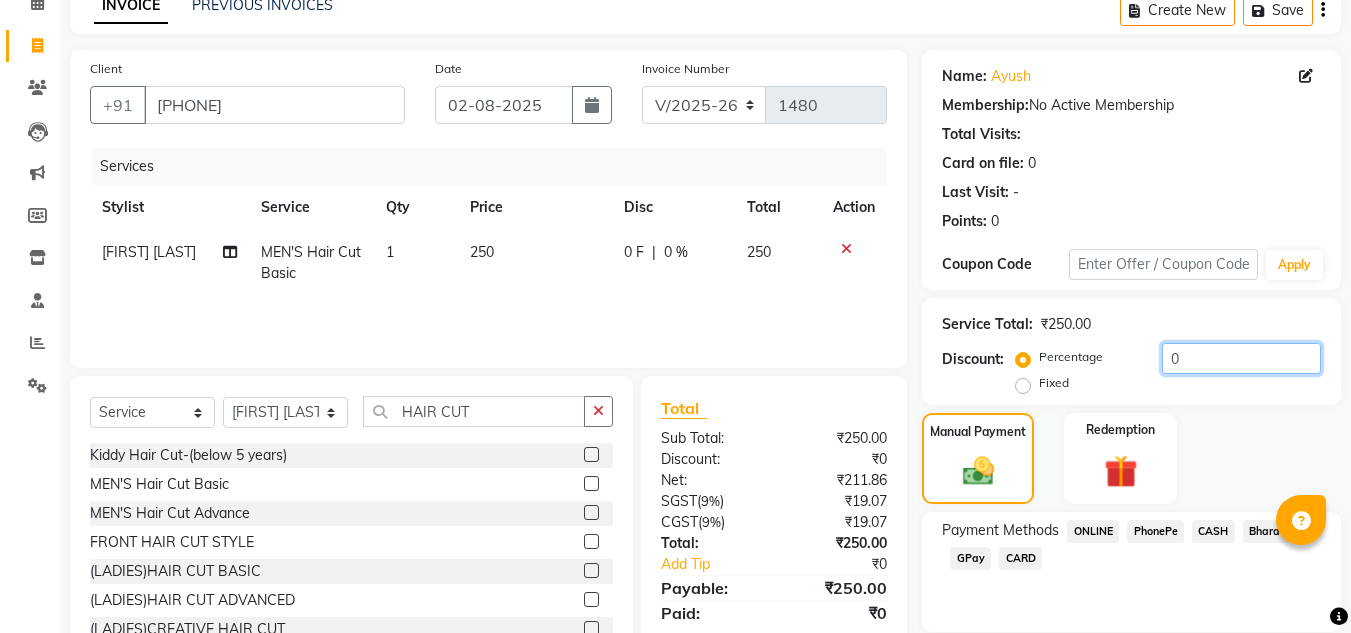 click on "0" 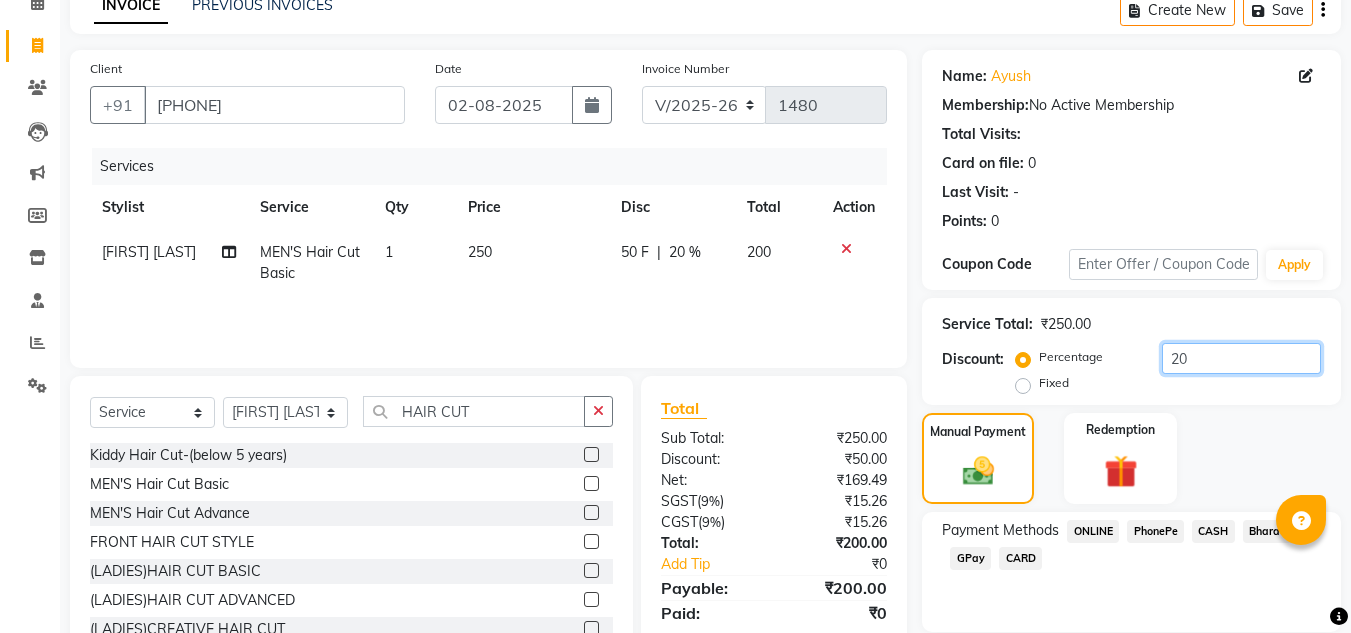 scroll, scrollTop: 170, scrollLeft: 0, axis: vertical 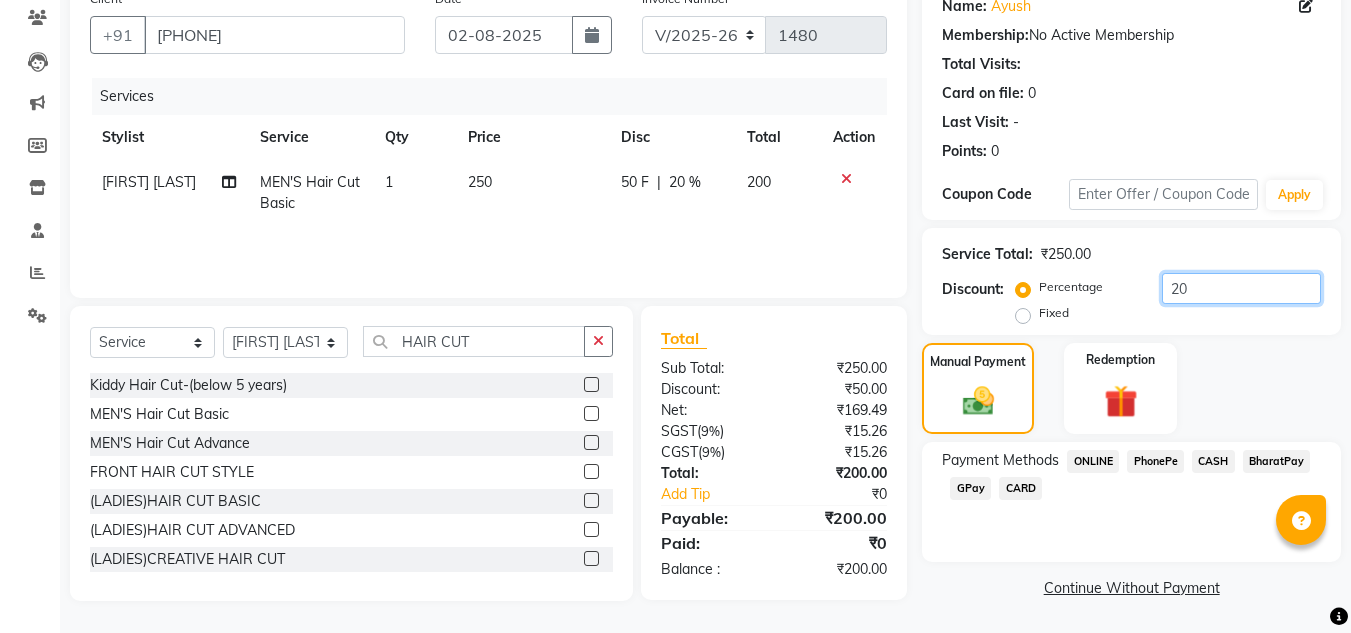 type on "20" 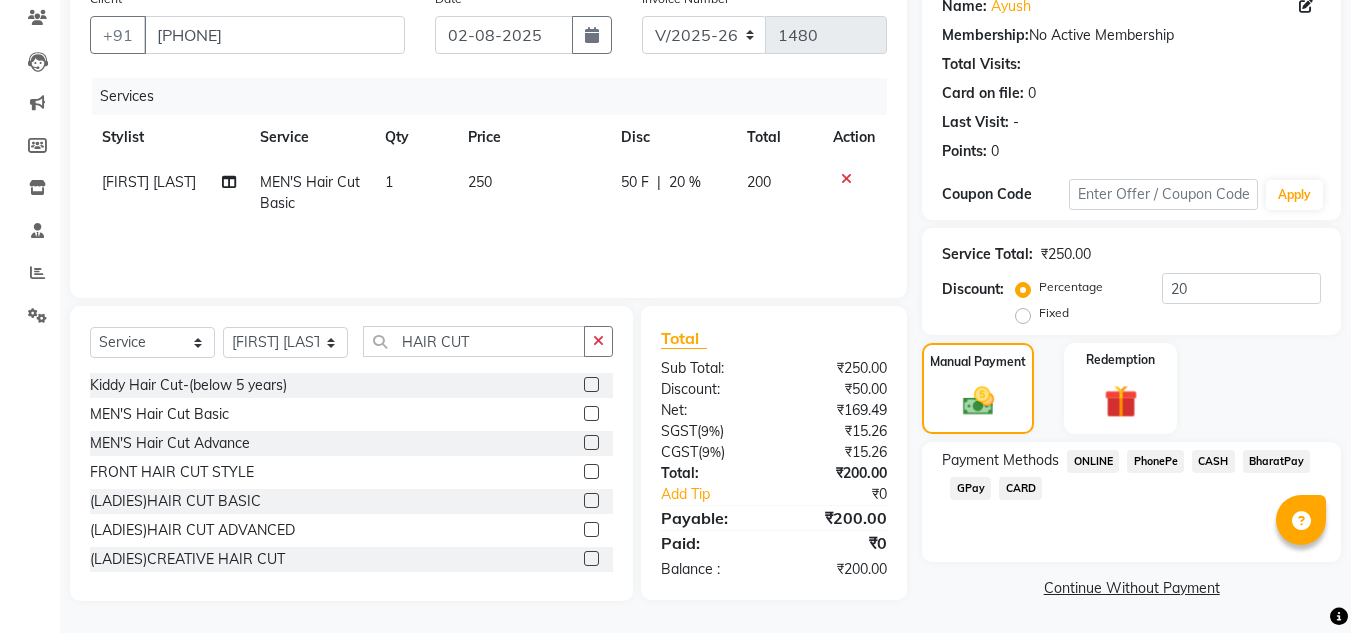click on "PhonePe" 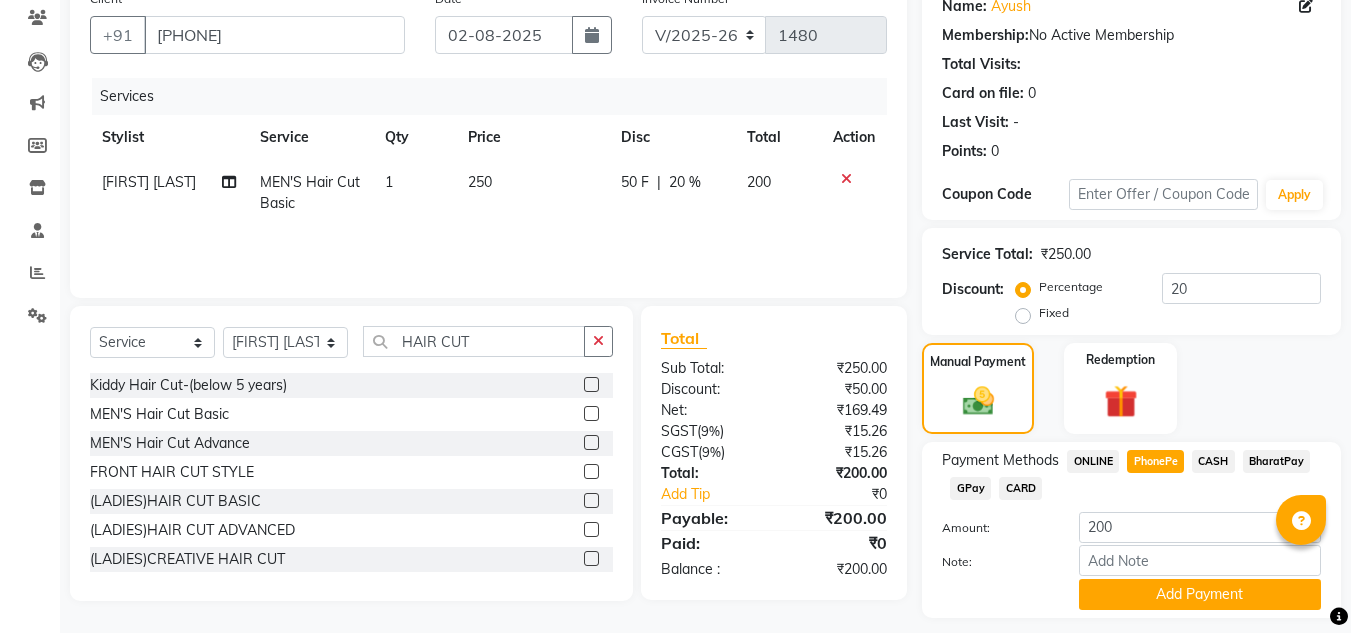 scroll, scrollTop: 226, scrollLeft: 0, axis: vertical 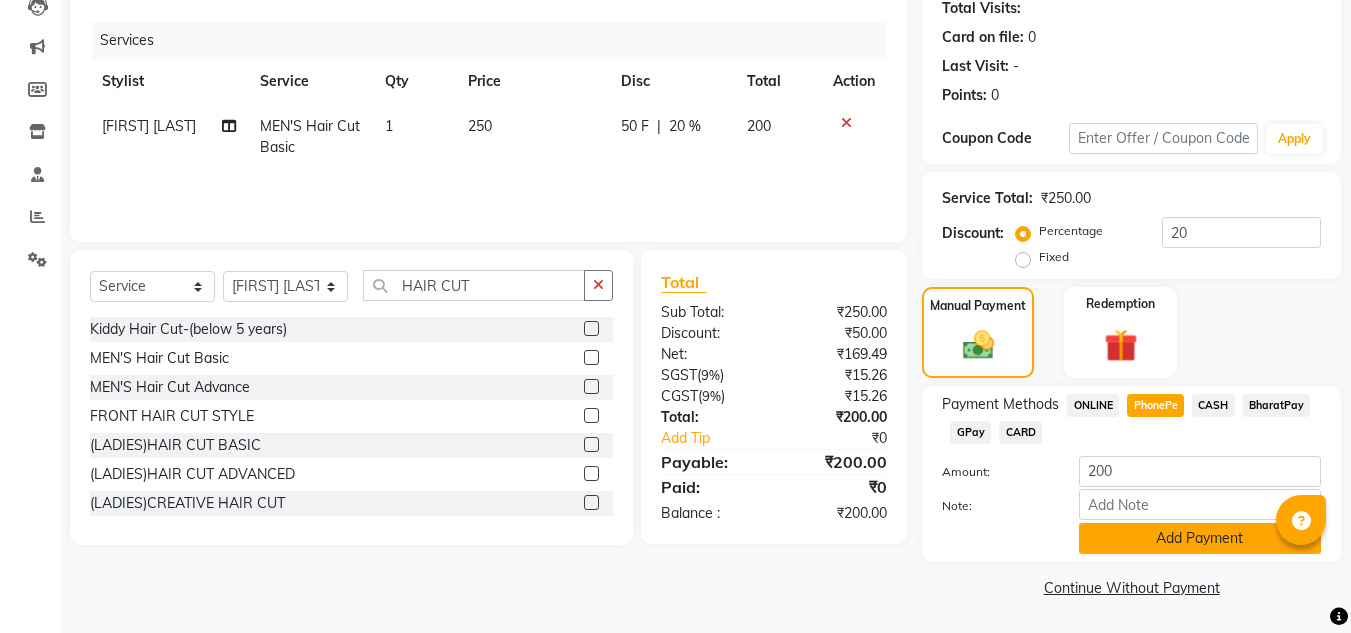 click on "Add Payment" 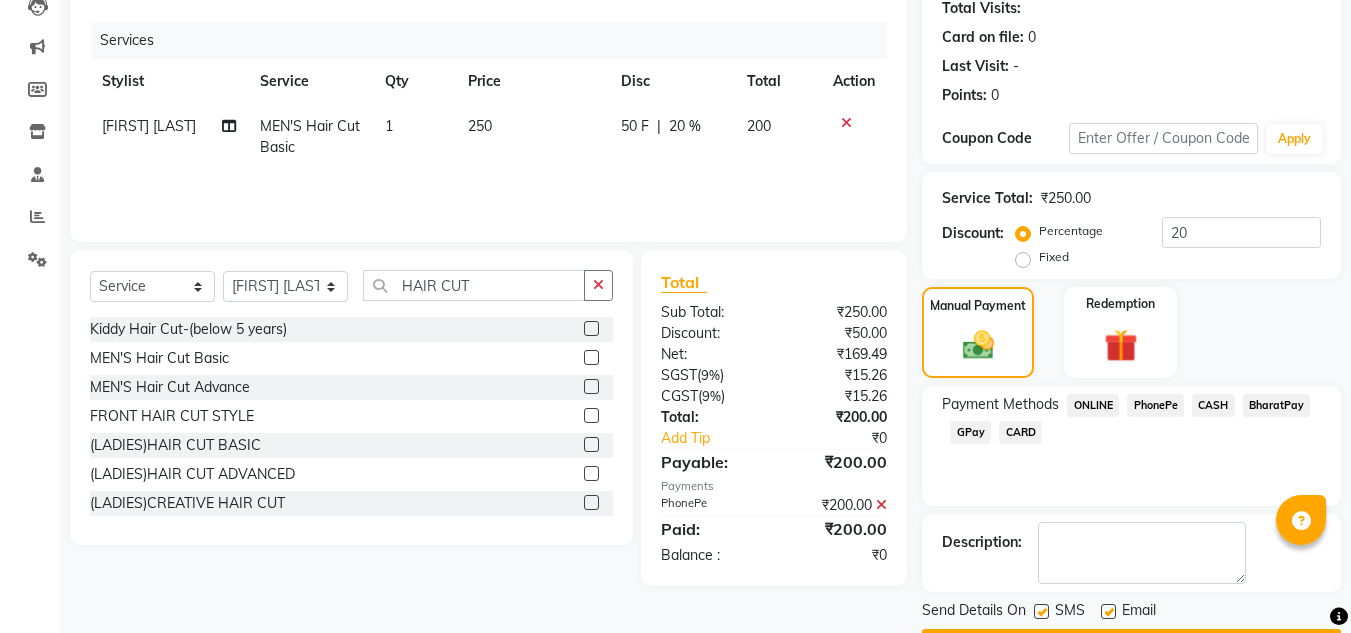 scroll, scrollTop: 283, scrollLeft: 0, axis: vertical 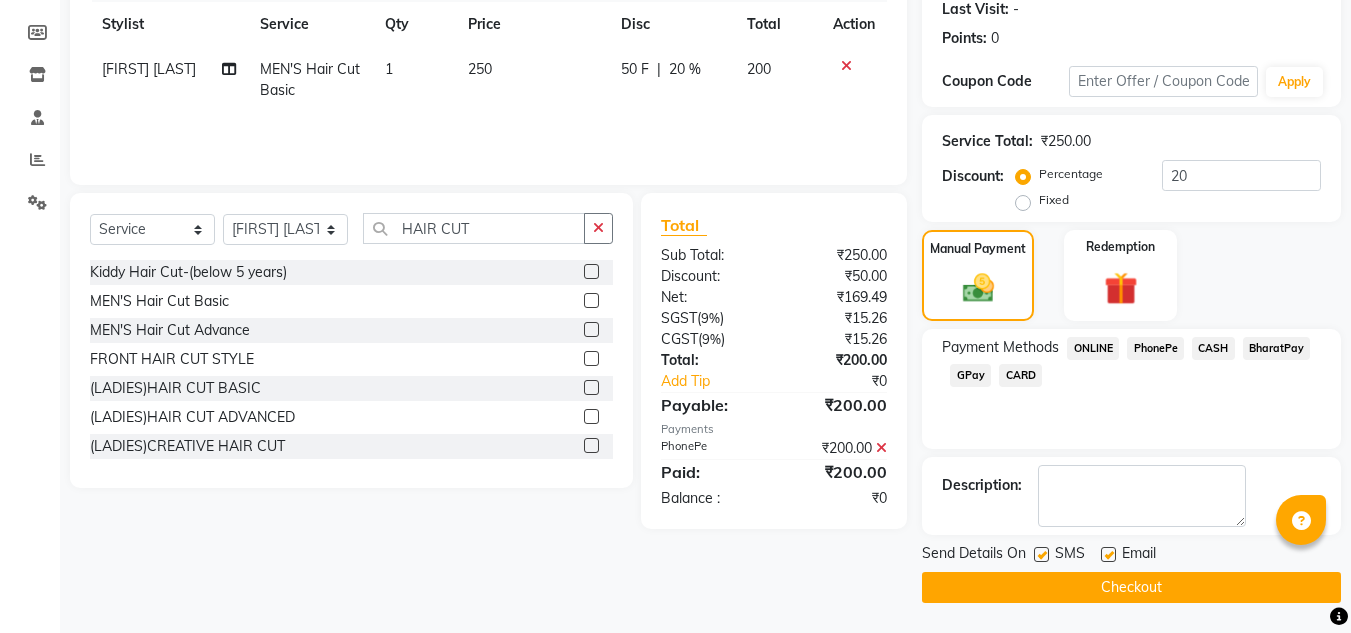 click on "Checkout" 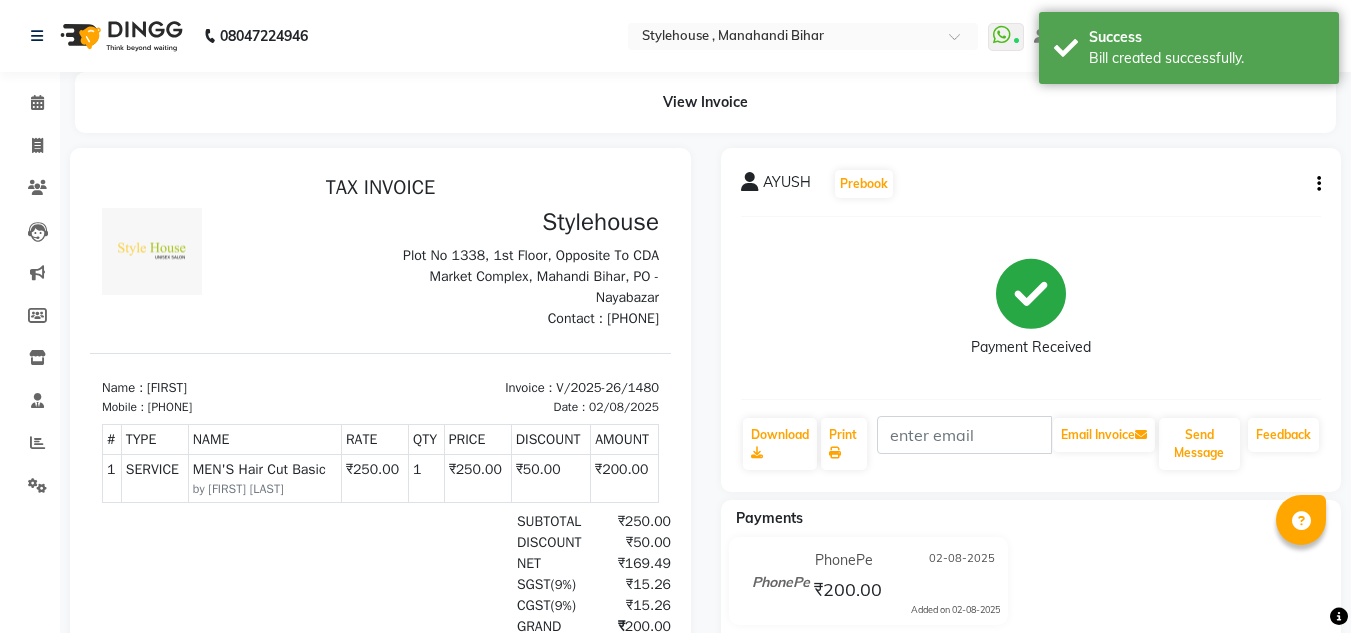 scroll, scrollTop: 0, scrollLeft: 0, axis: both 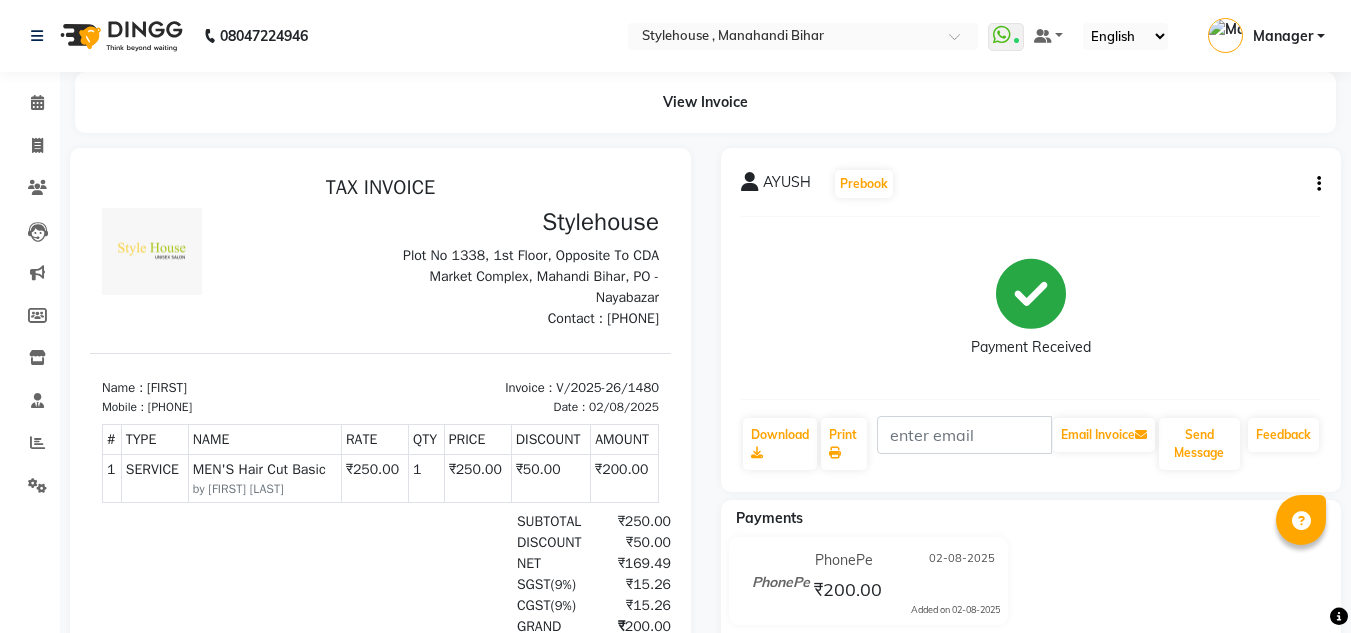 copy on "[PHONE]" 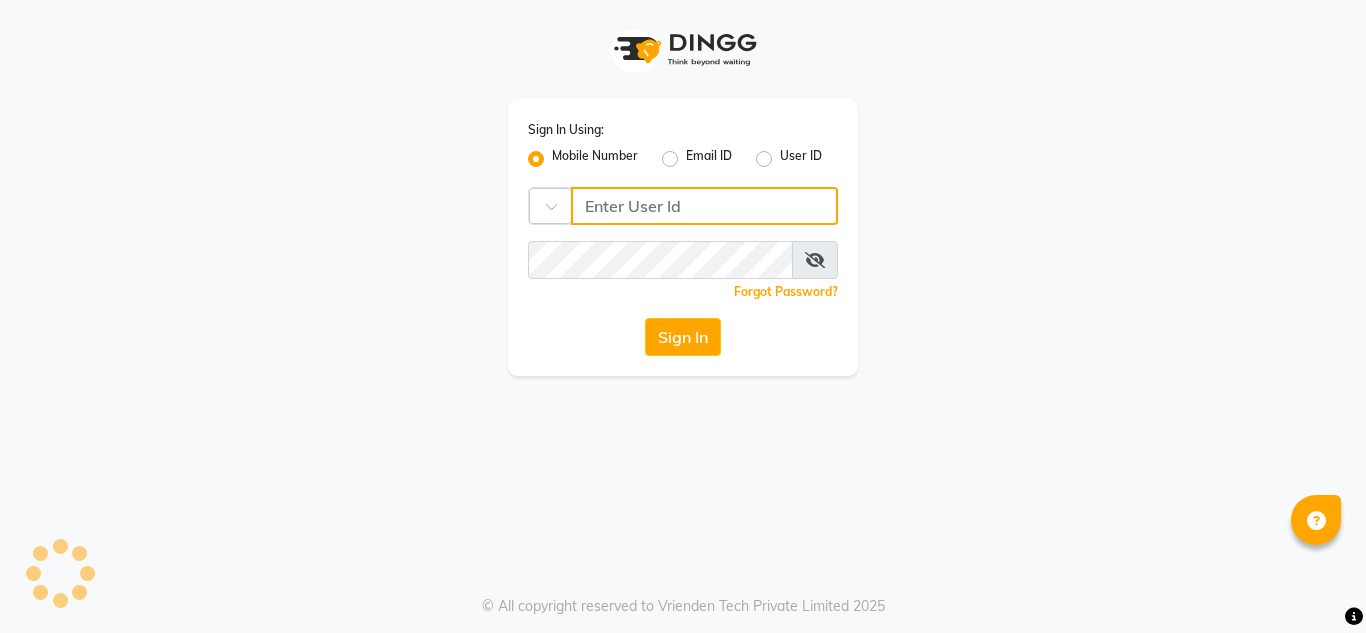 type on "[PHONE]" 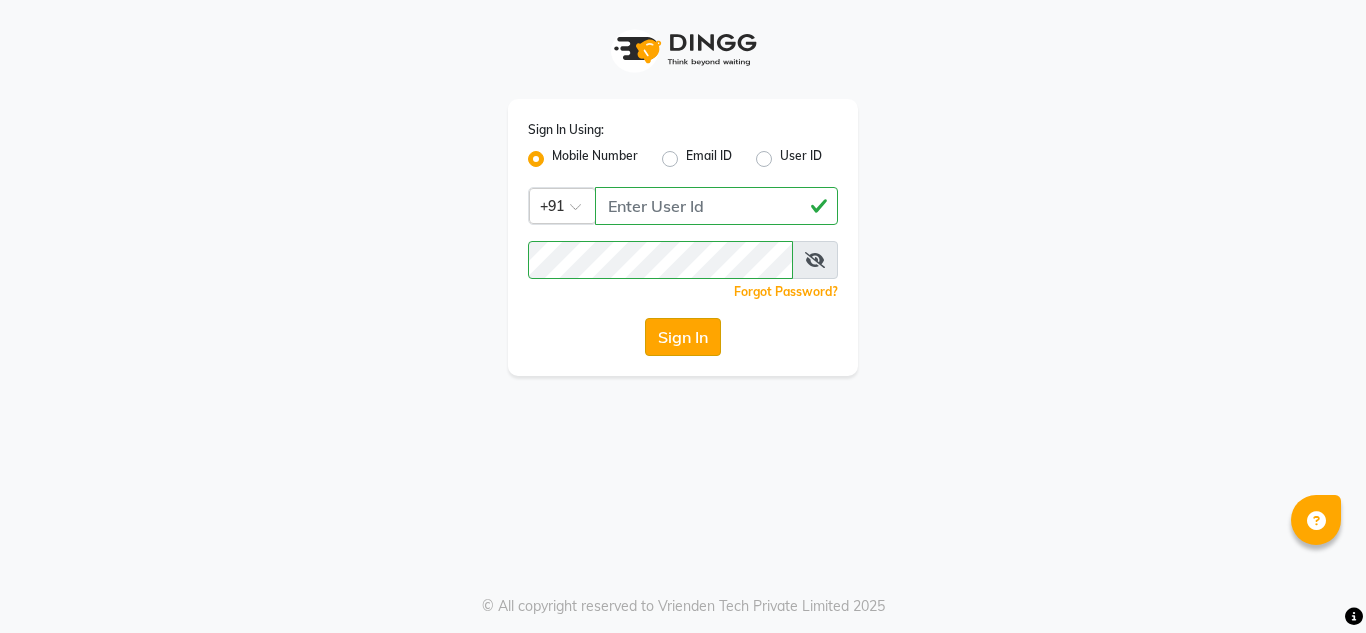 click on "Sign In" 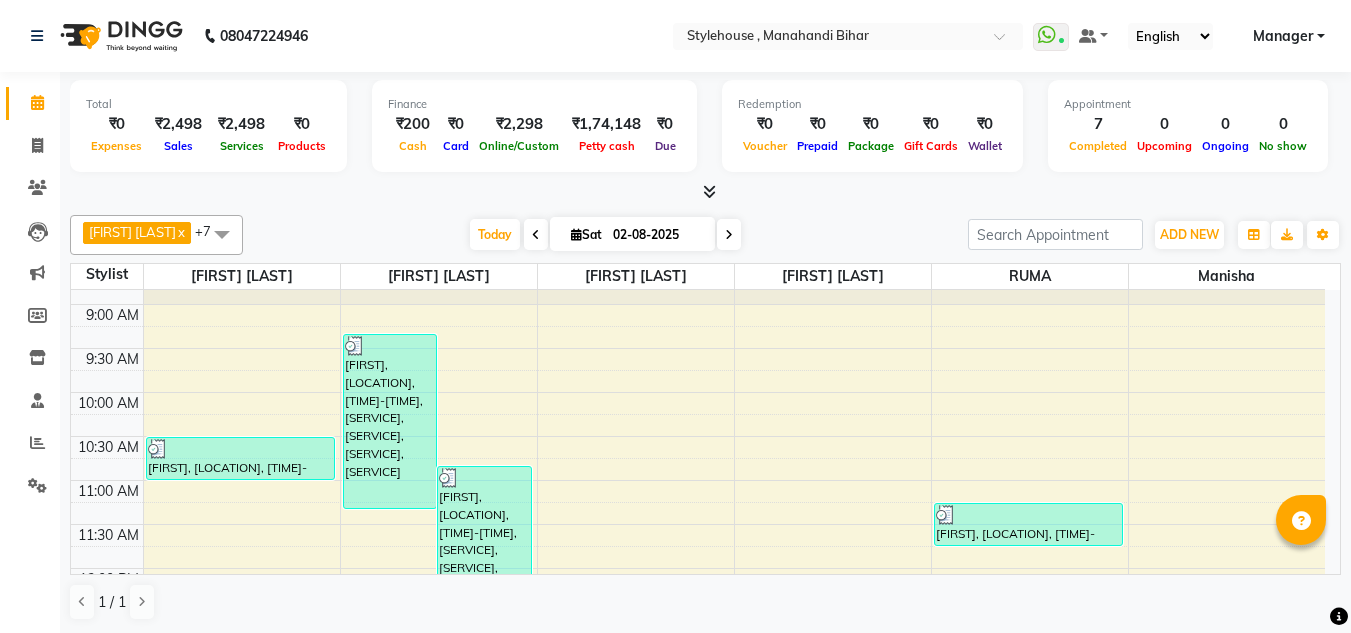 scroll, scrollTop: 0, scrollLeft: 0, axis: both 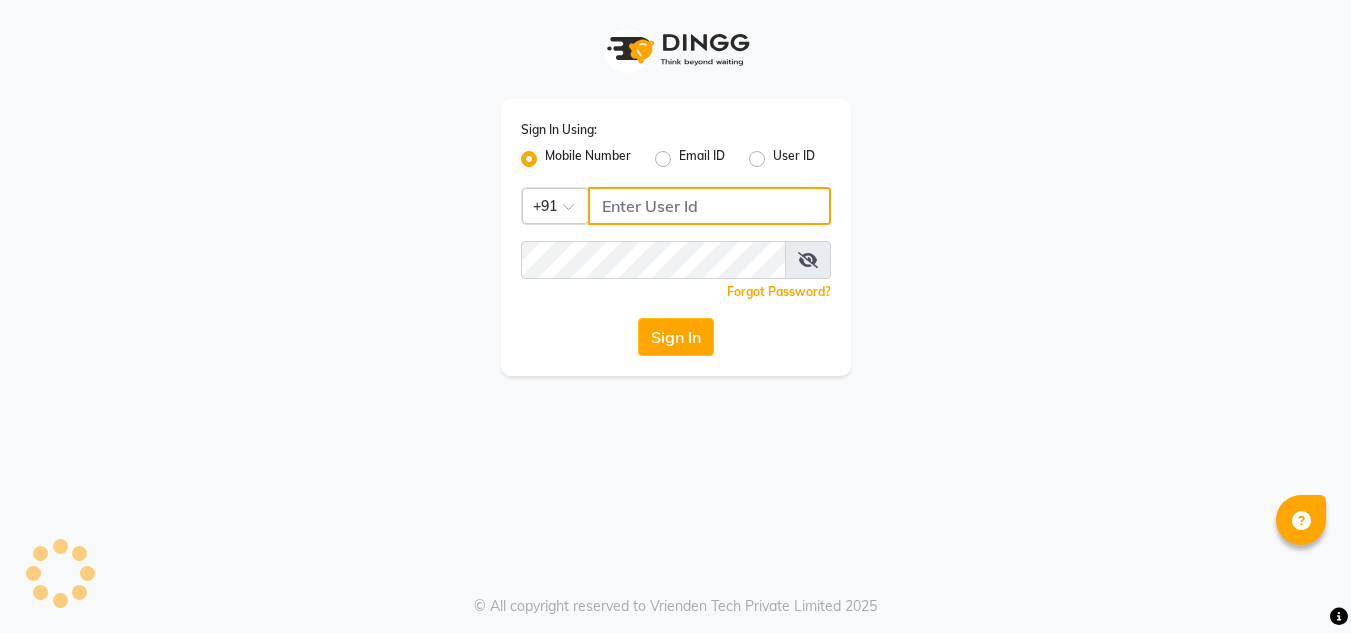type on "[PHONE]" 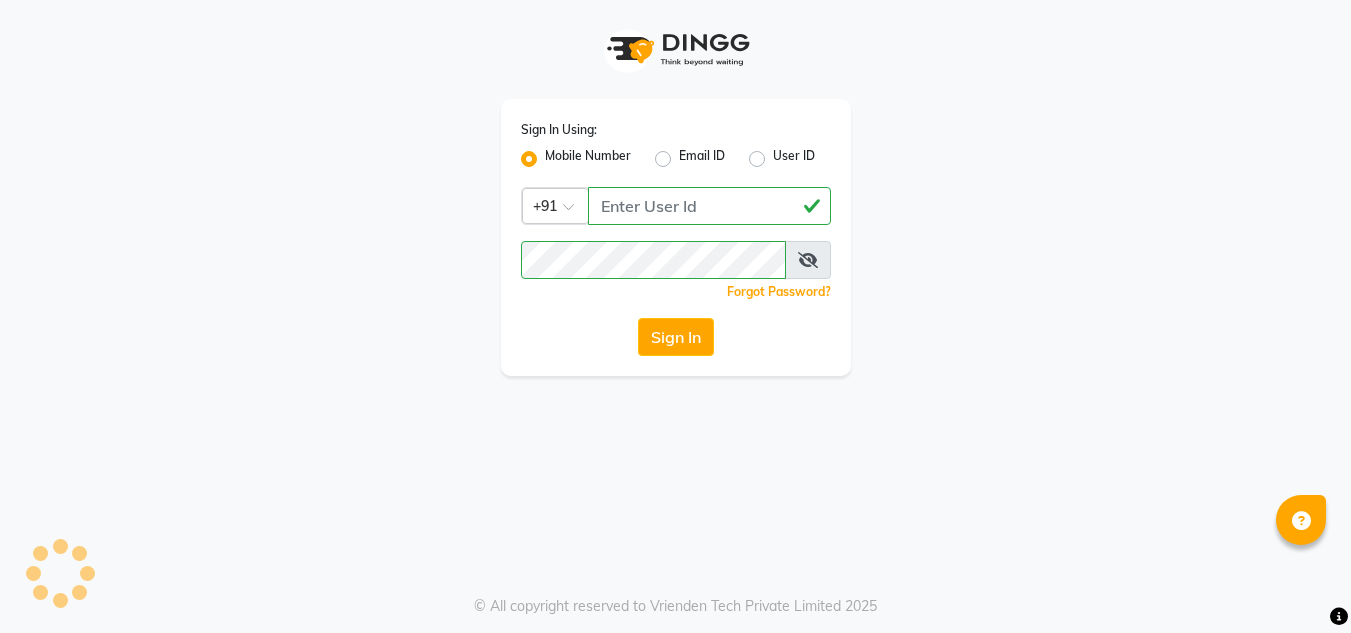 scroll, scrollTop: 0, scrollLeft: 0, axis: both 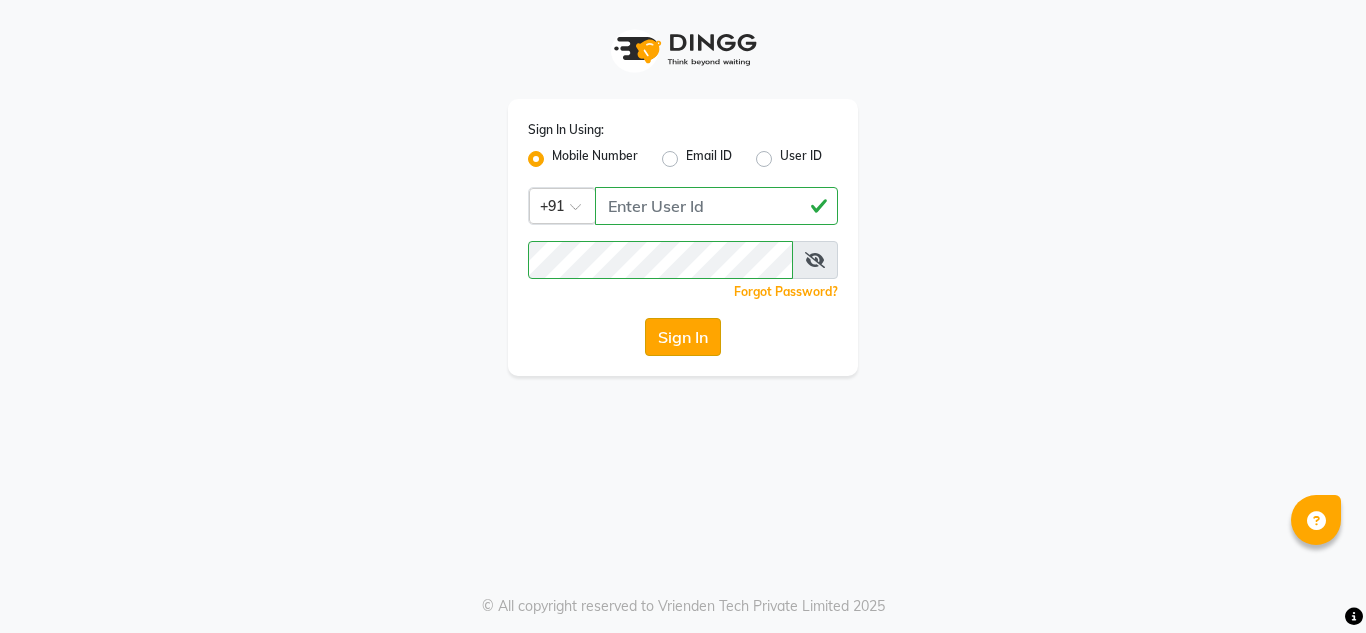 click on "Sign In" 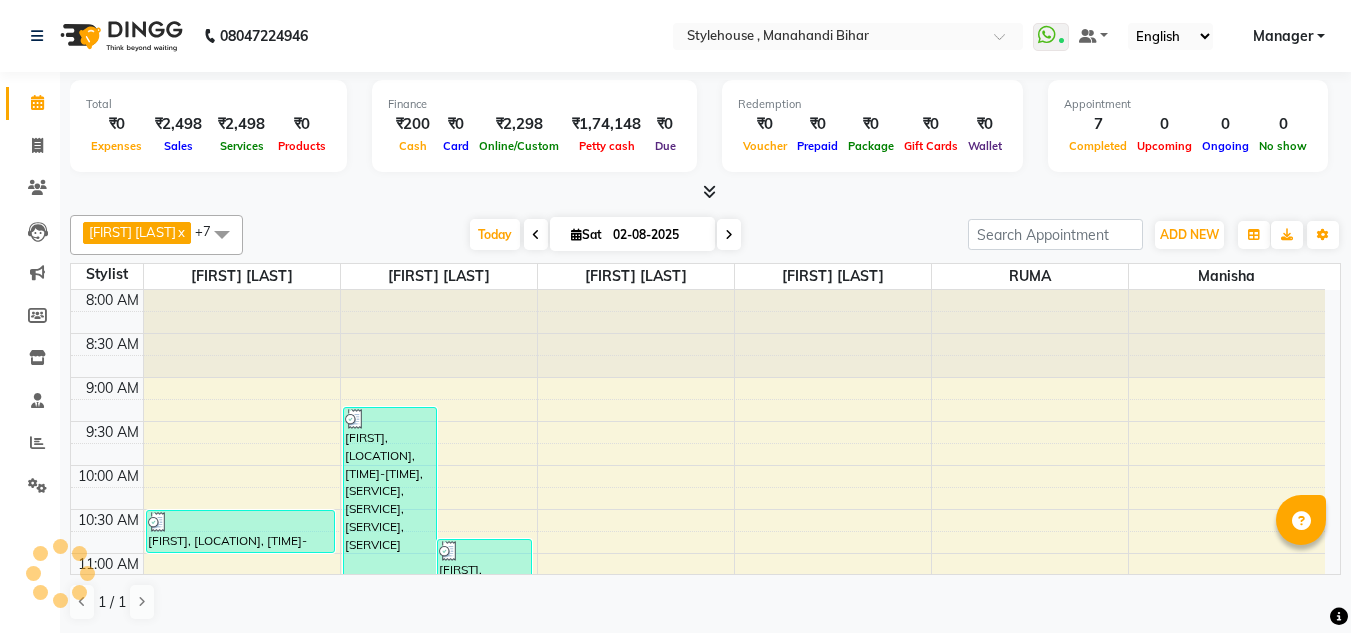 scroll, scrollTop: 0, scrollLeft: 0, axis: both 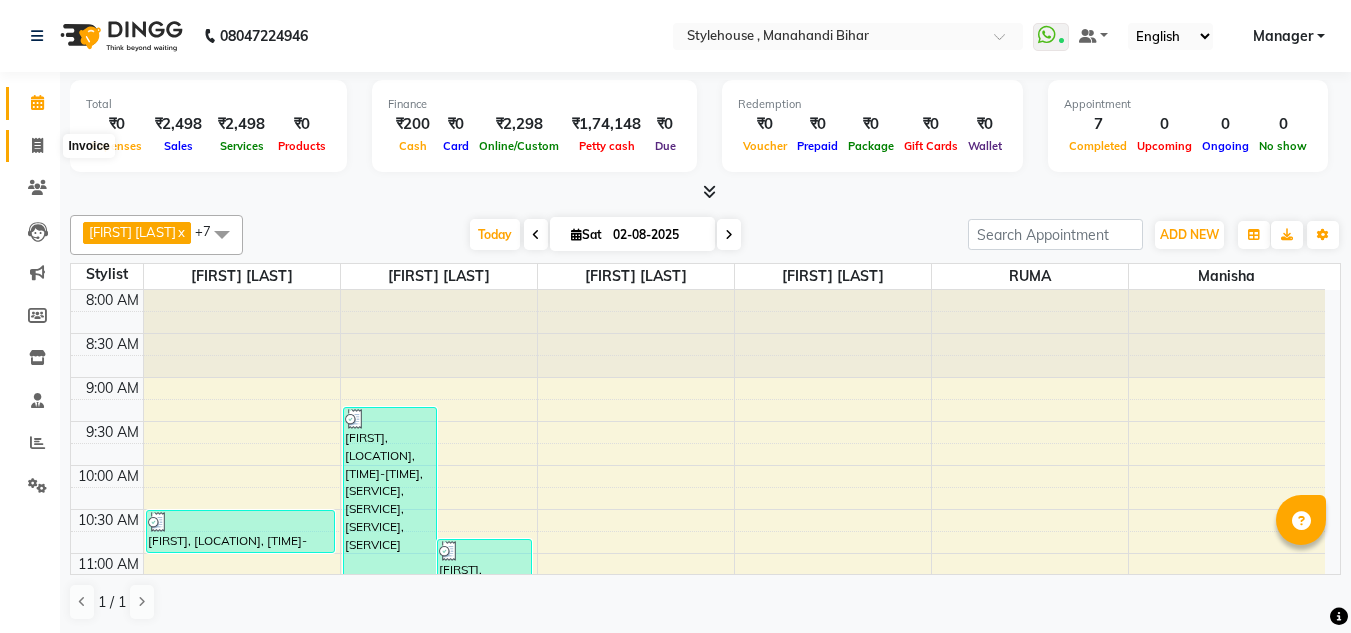 click 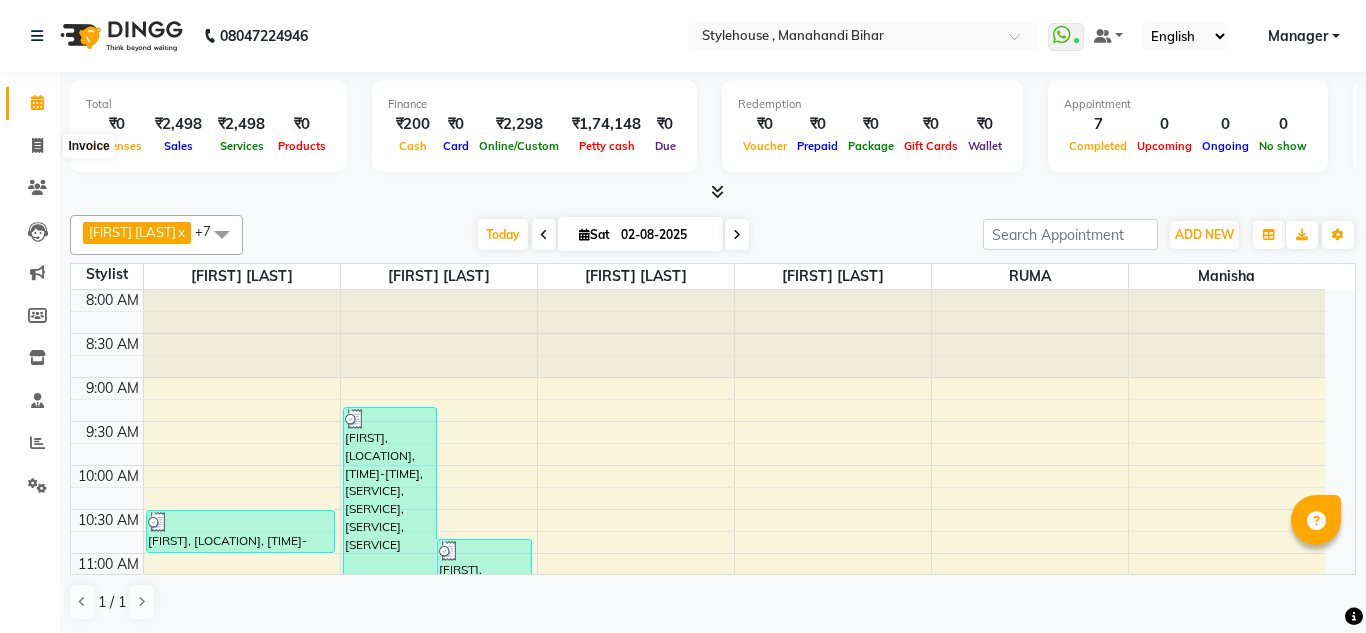 select on "service" 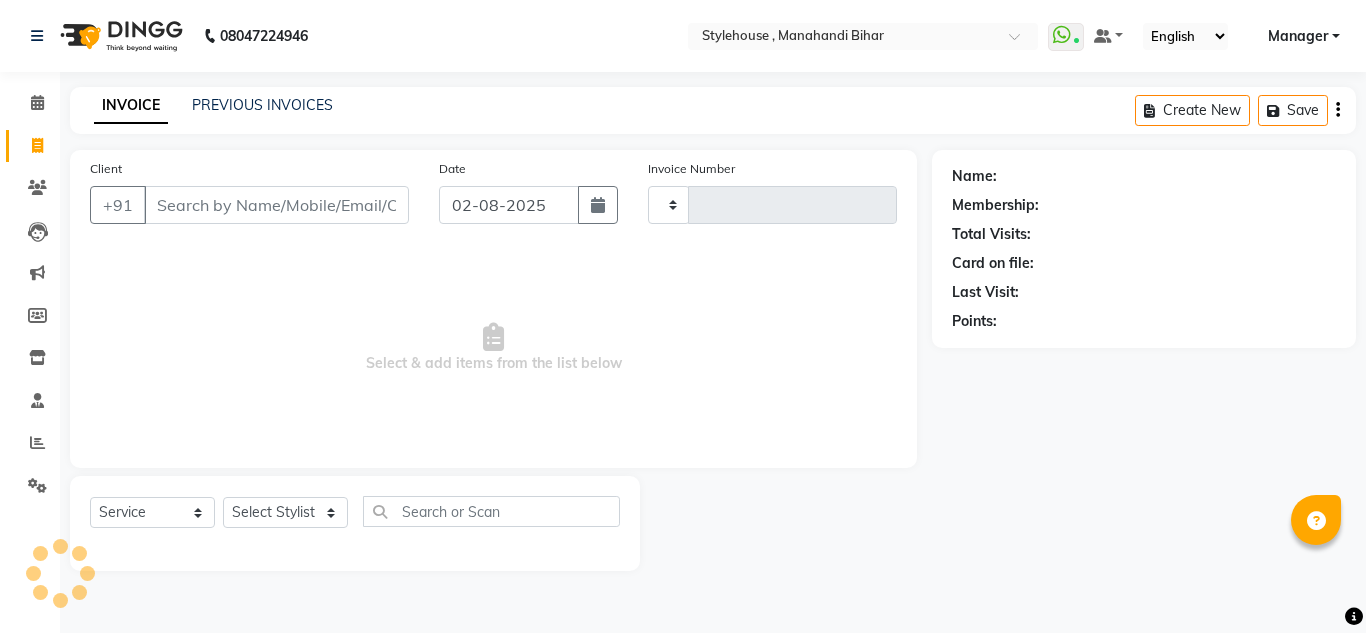 type on "1481" 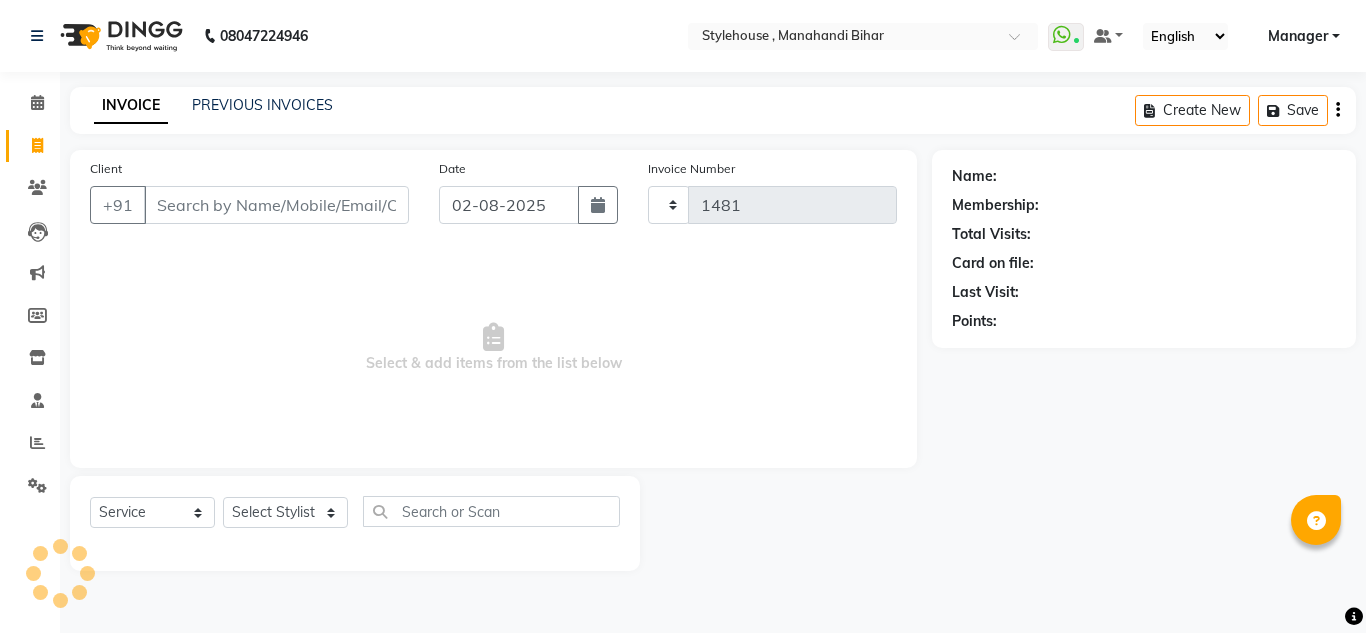 select on "7793" 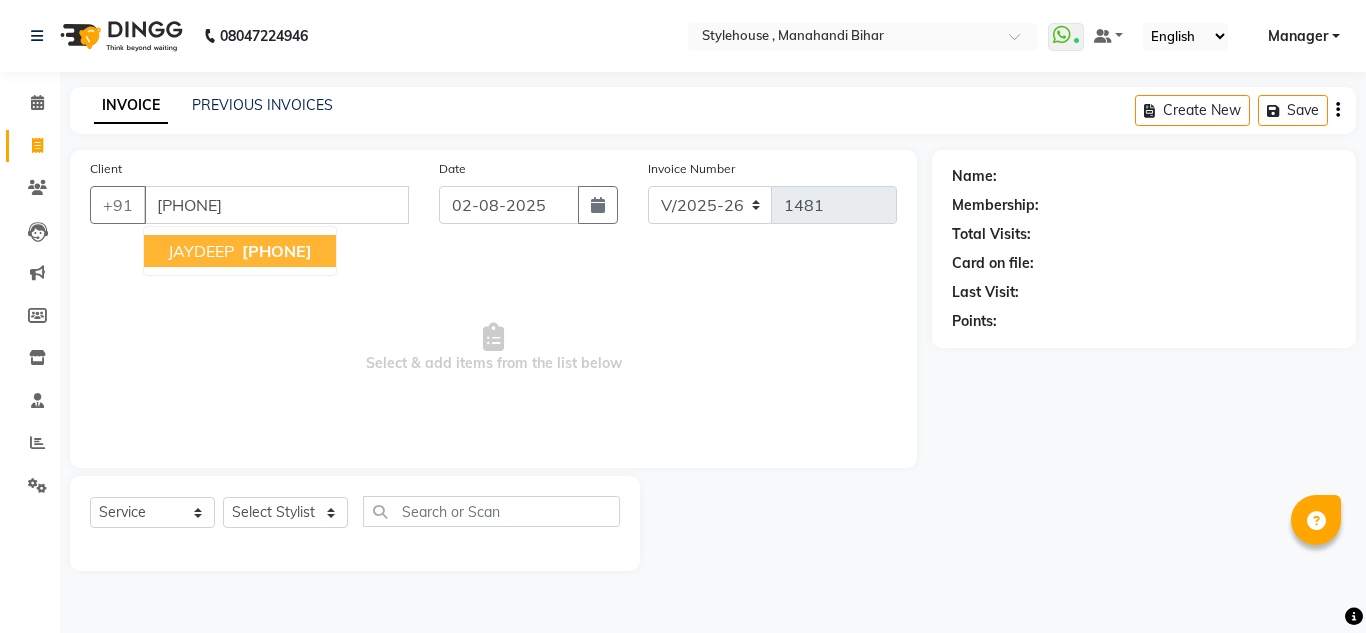 type on "[PHONE]" 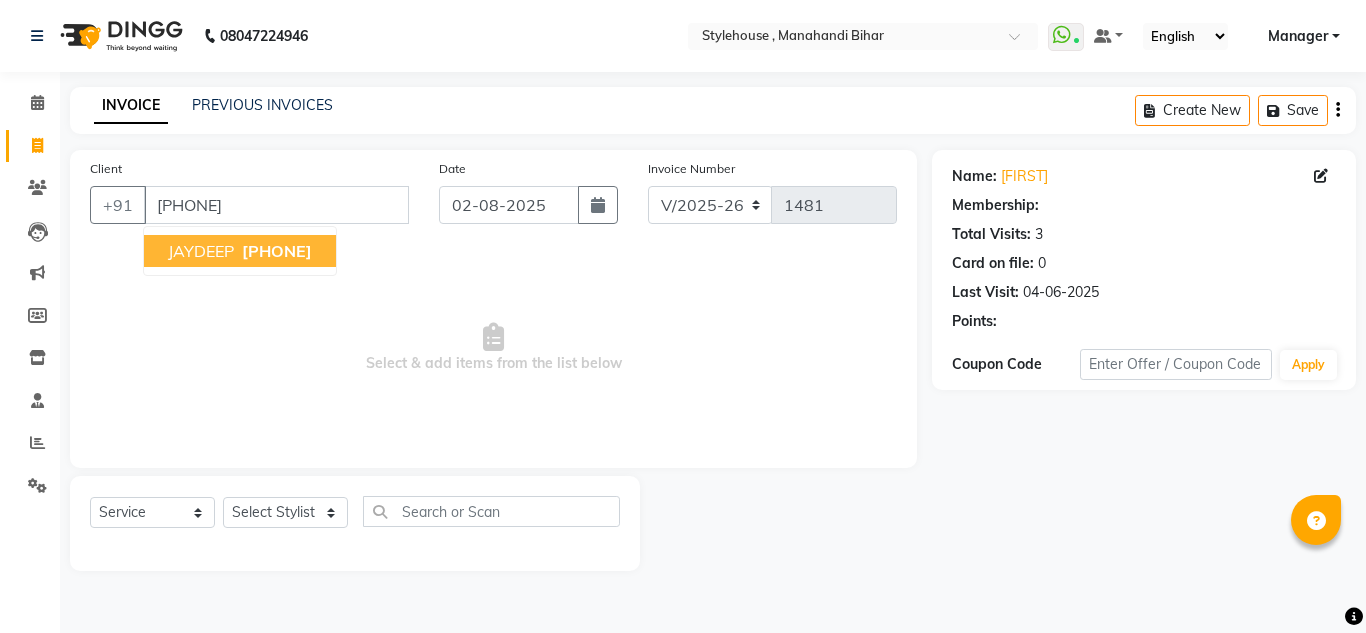 select on "1: Object" 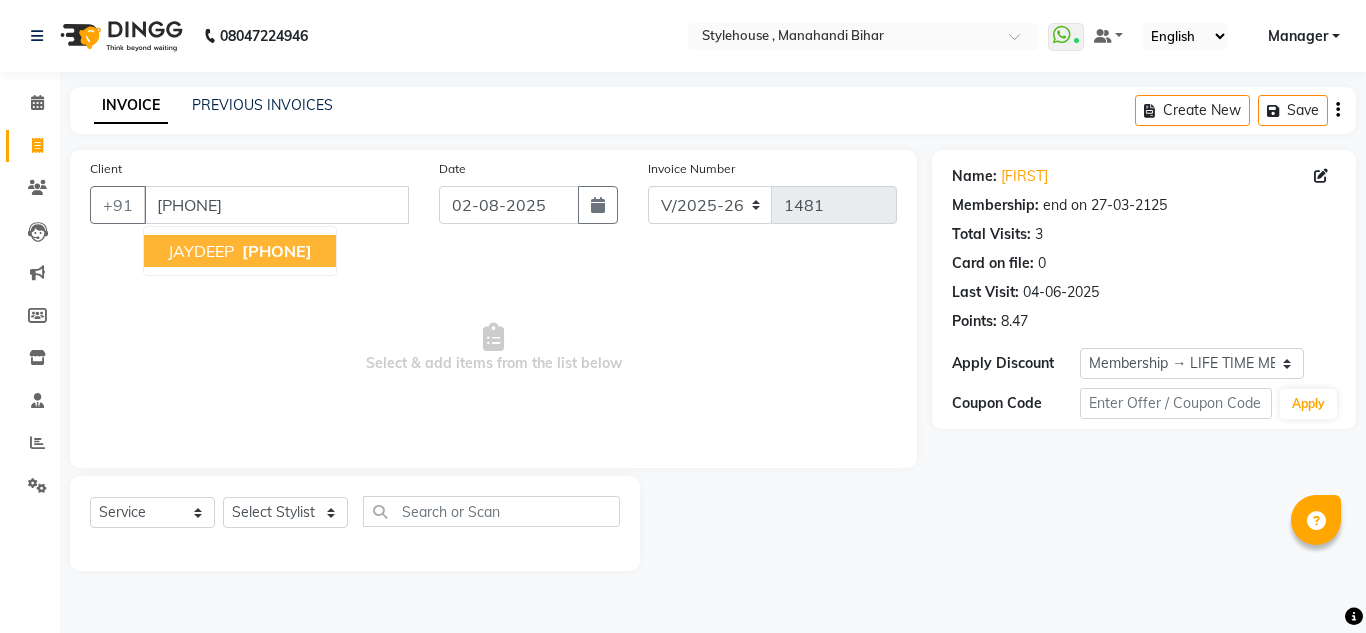 click on "JAYDEEP" at bounding box center [201, 251] 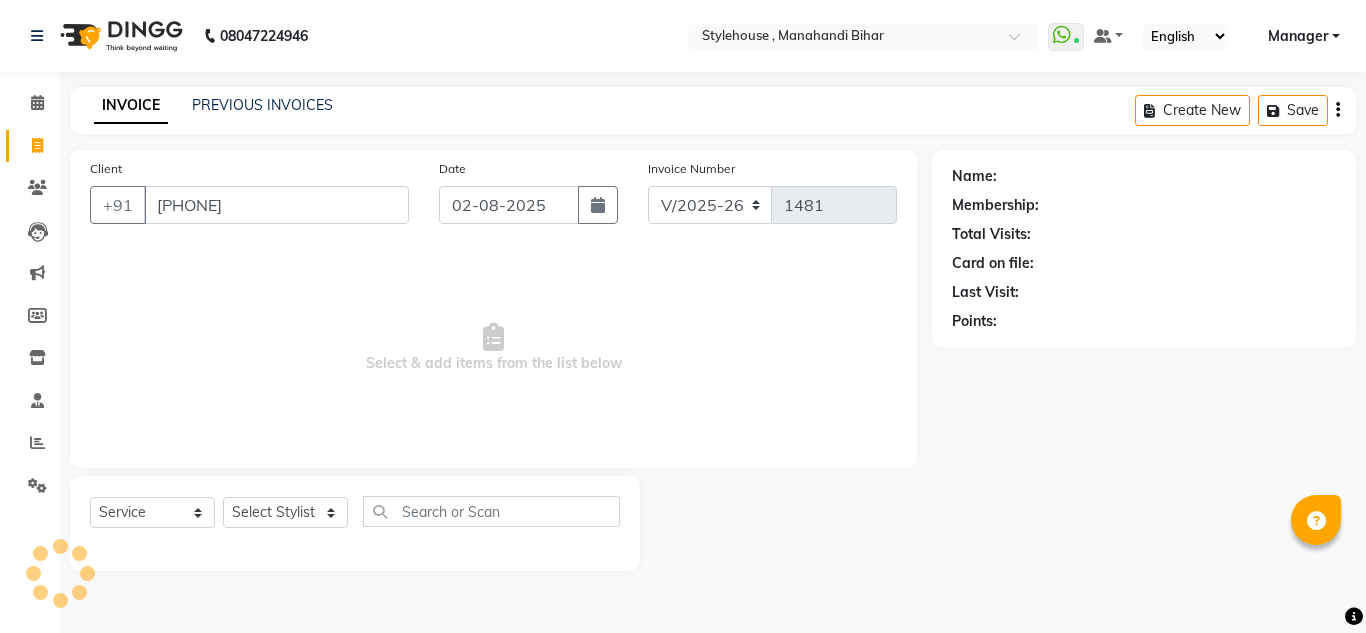 select on "1: Object" 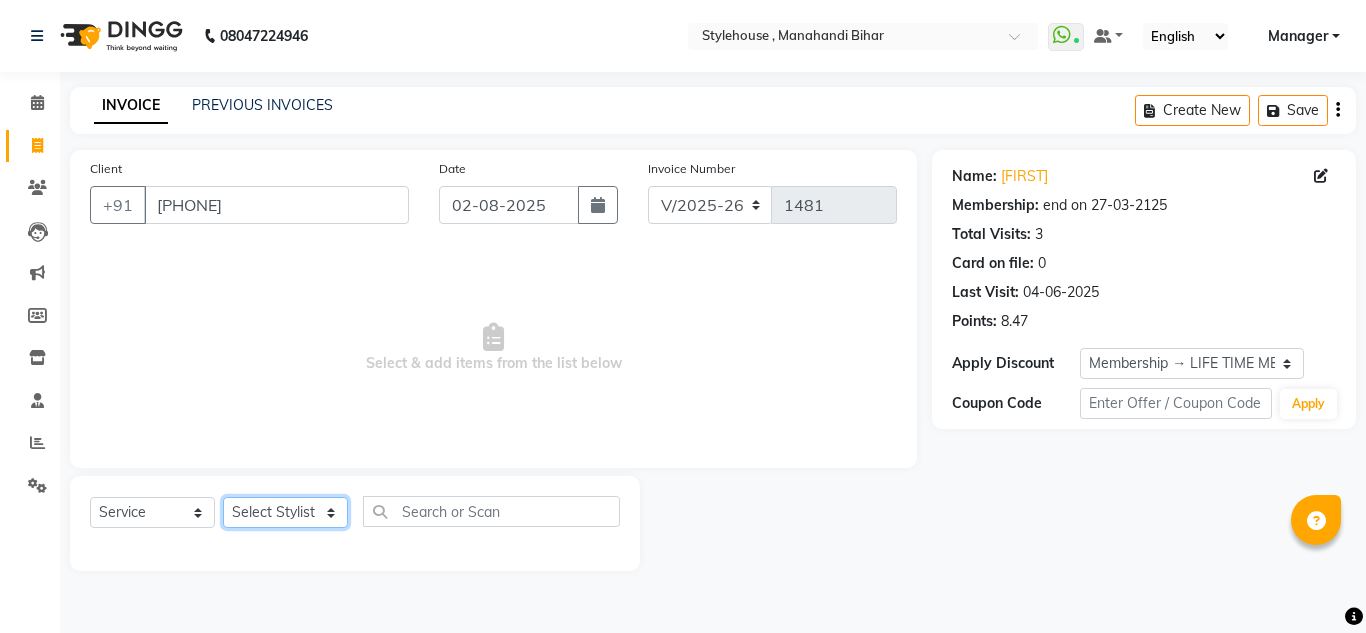 click on "Select Stylist ANIL BARIK ANIRUDH SAHOO JYOTIRANJAN BARIK KANHA LAXMI PRIYA Manager Manisha MANJIT BARIK PRADEEP BARIK PRIYANKA NANDA PUJA ROUT RUMA SAGARIKA SAHOO SALMAN SAMEER BARIK SAROJ SITHA TARA DEVI SHRESTA" 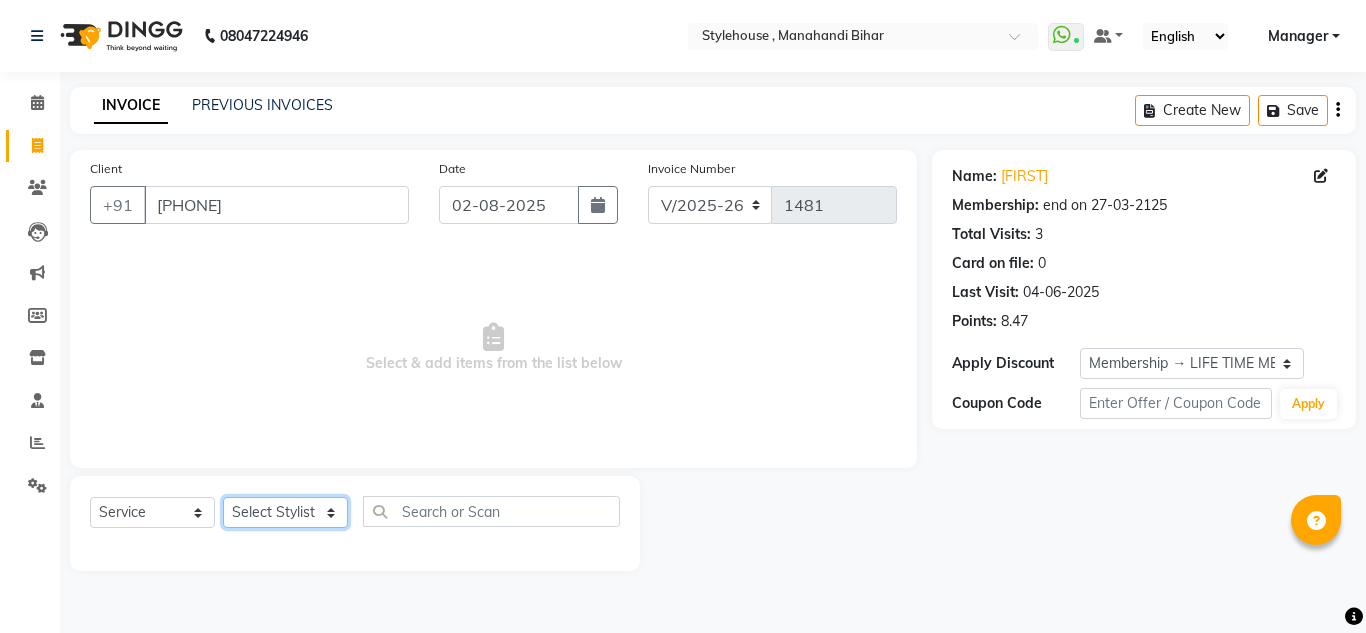 select on "69900" 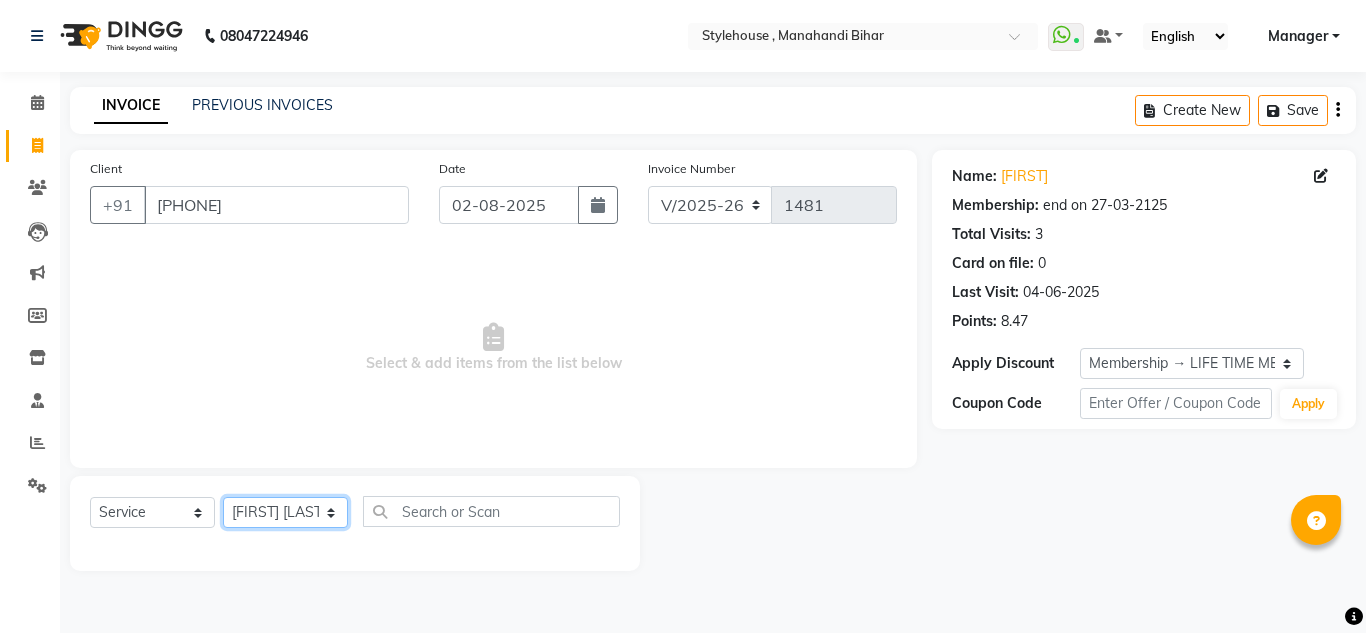 click on "Select Stylist ANIL BARIK ANIRUDH SAHOO JYOTIRANJAN BARIK KANHA LAXMI PRIYA Manager Manisha MANJIT BARIK PRADEEP BARIK PRIYANKA NANDA PUJA ROUT RUMA SAGARIKA SAHOO SALMAN SAMEER BARIK SAROJ SITHA TARA DEVI SHRESTA" 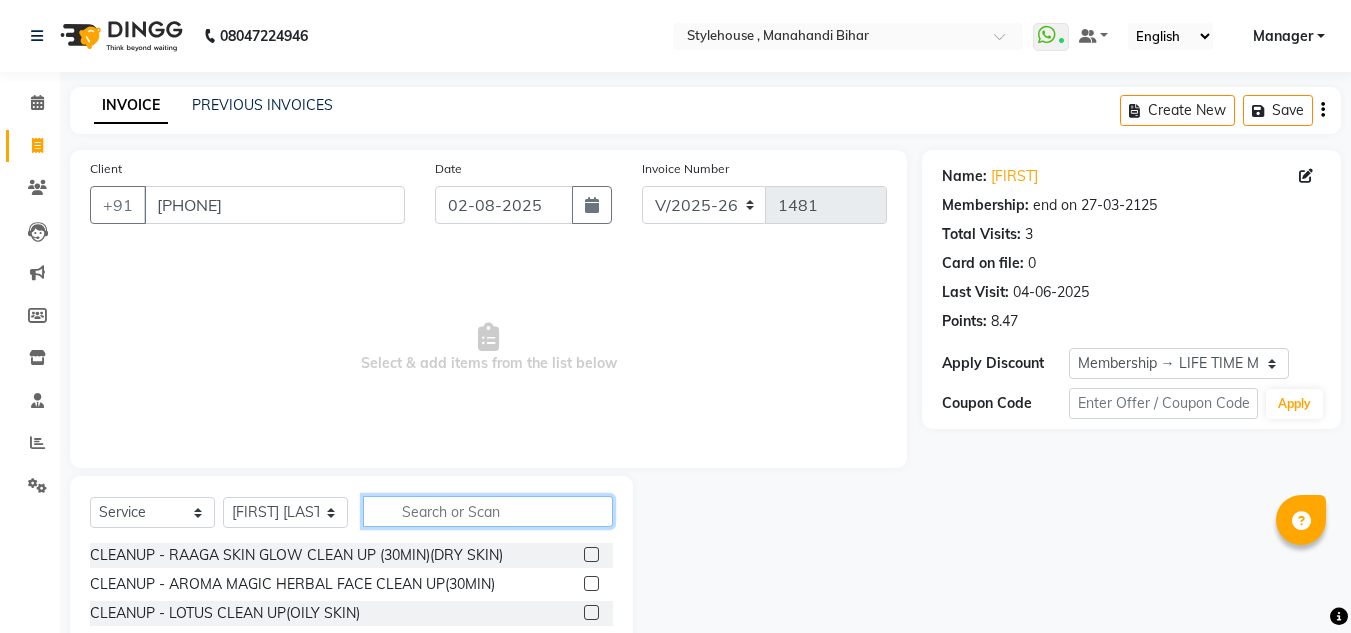 click 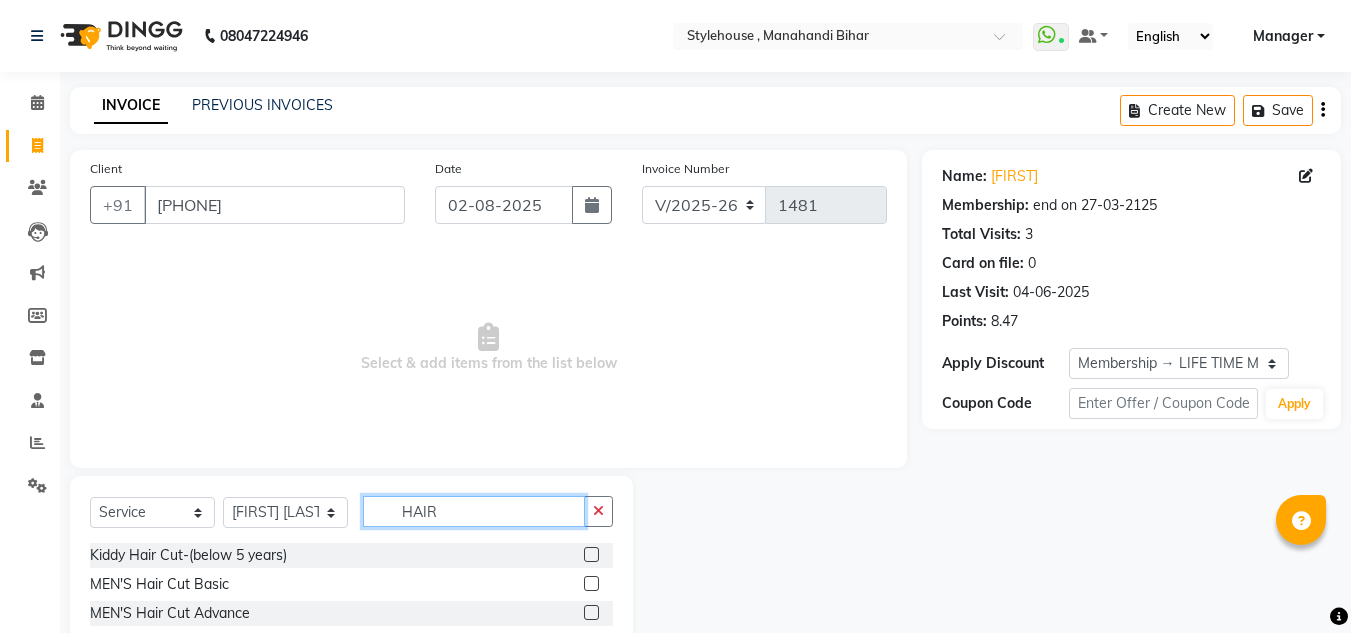 type on "HAIR" 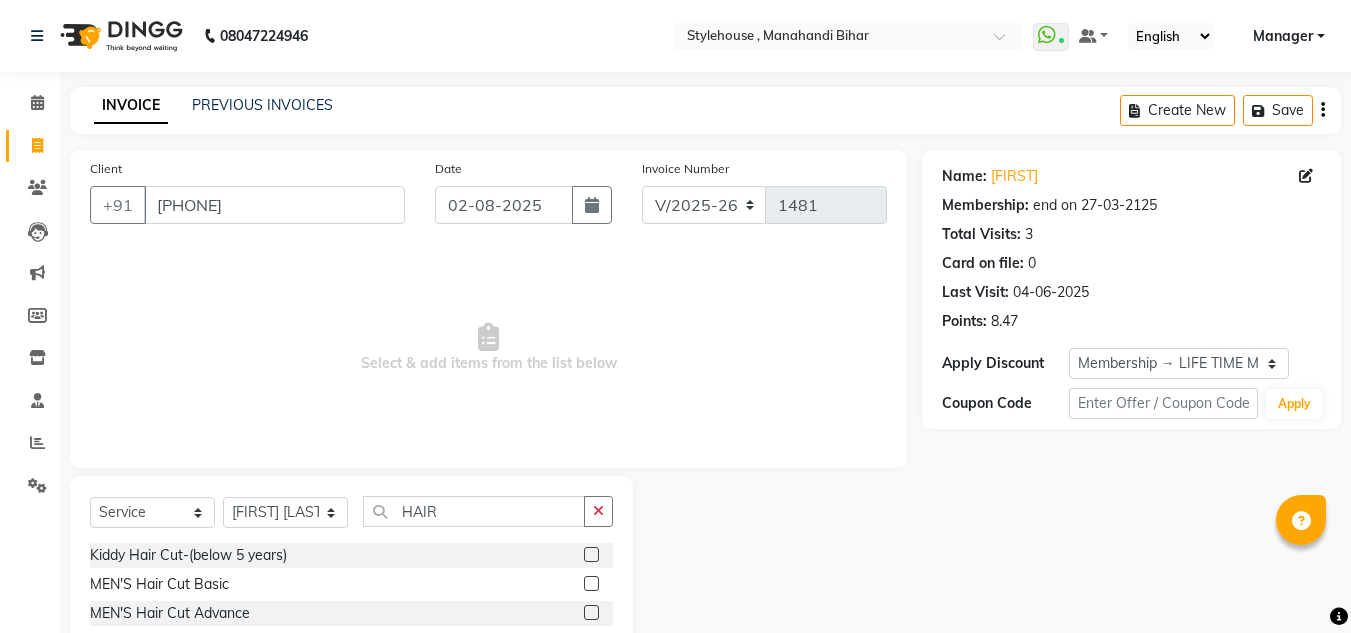click 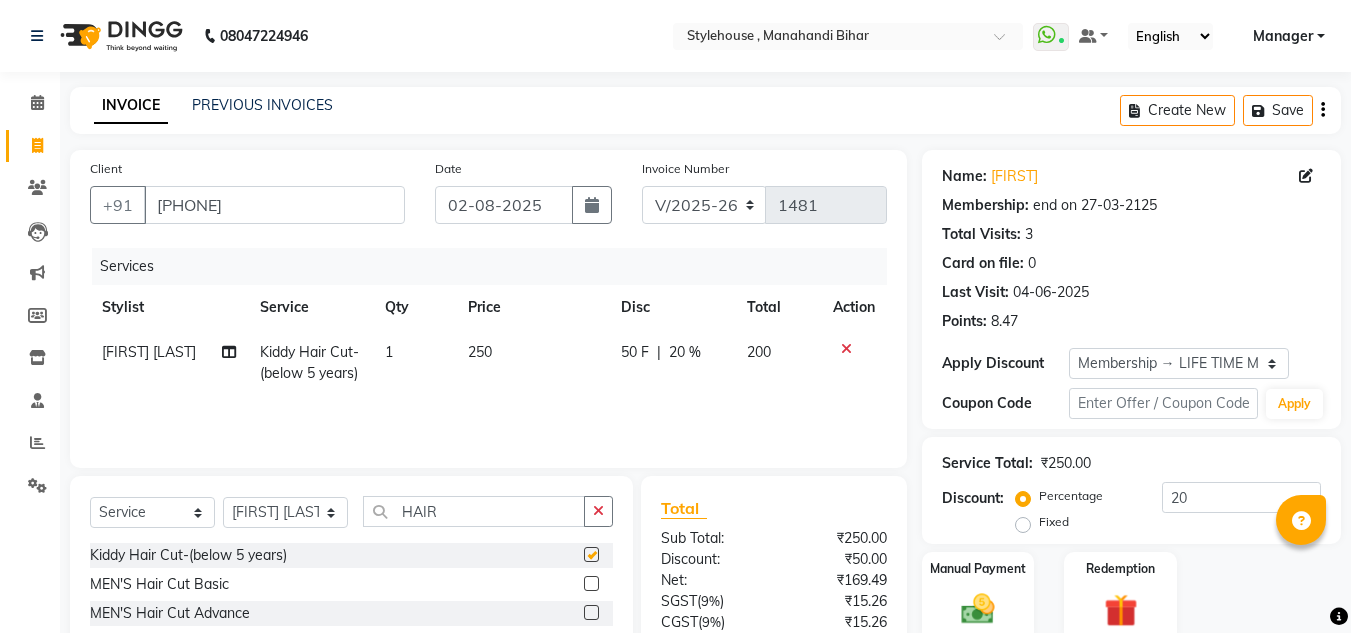 checkbox on "false" 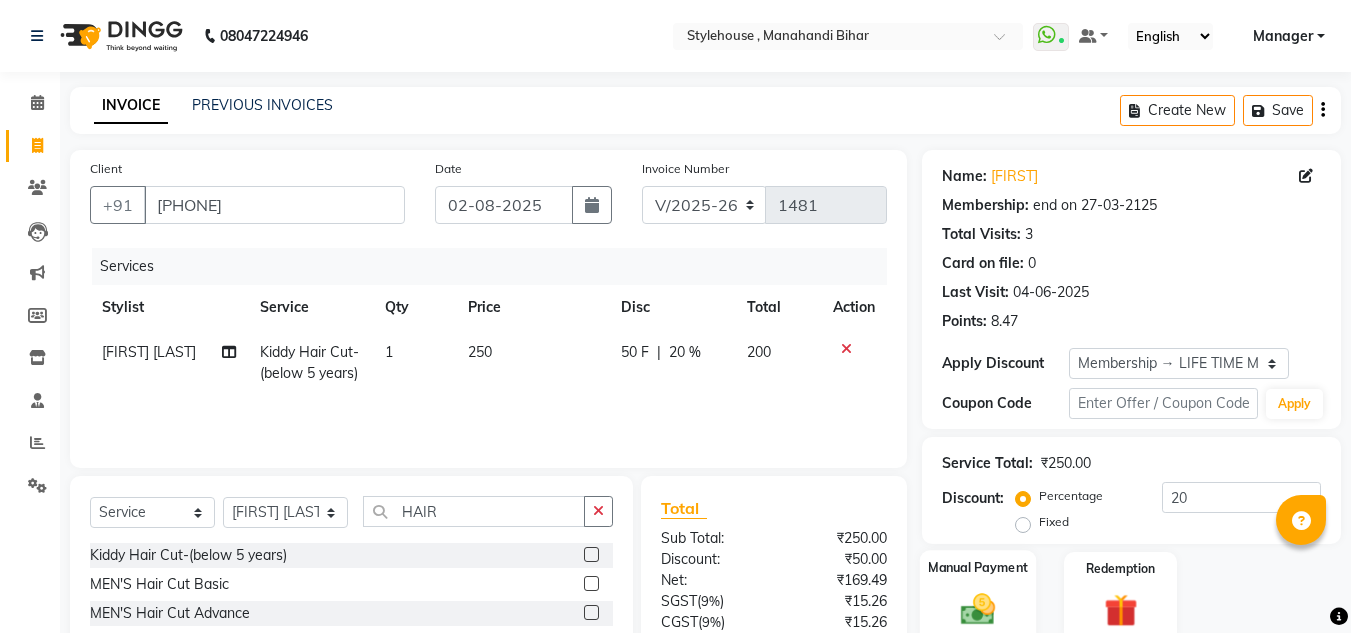 scroll, scrollTop: 100, scrollLeft: 0, axis: vertical 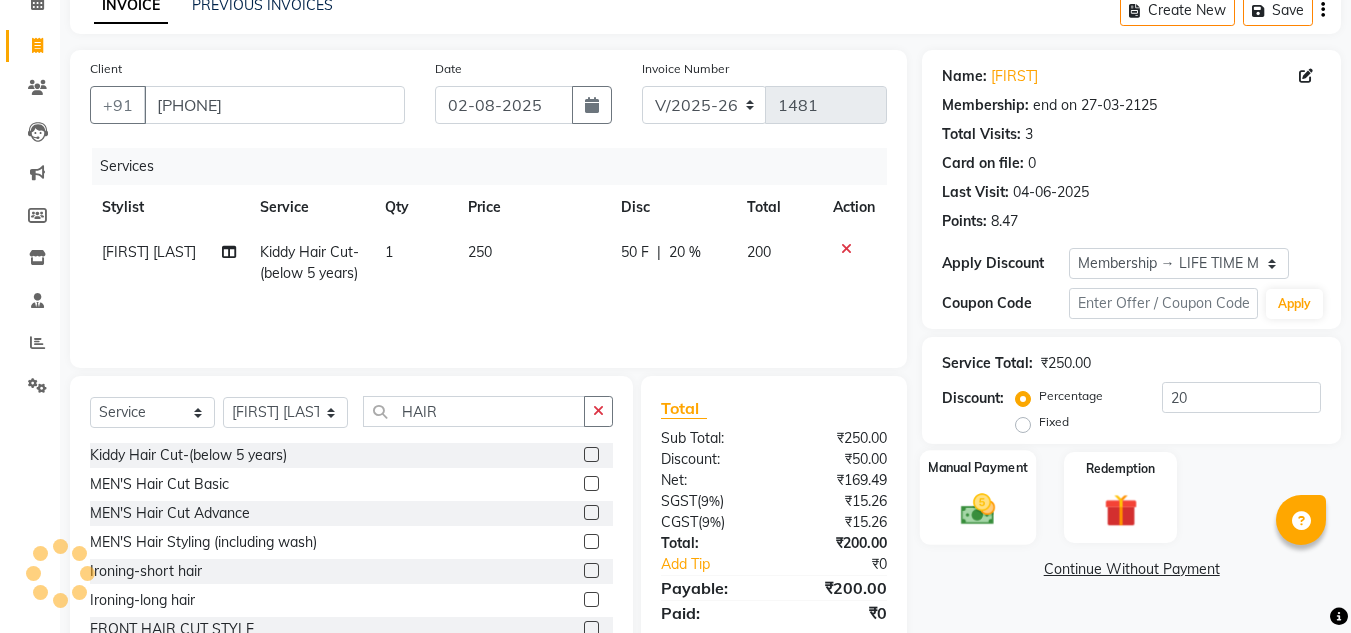 click 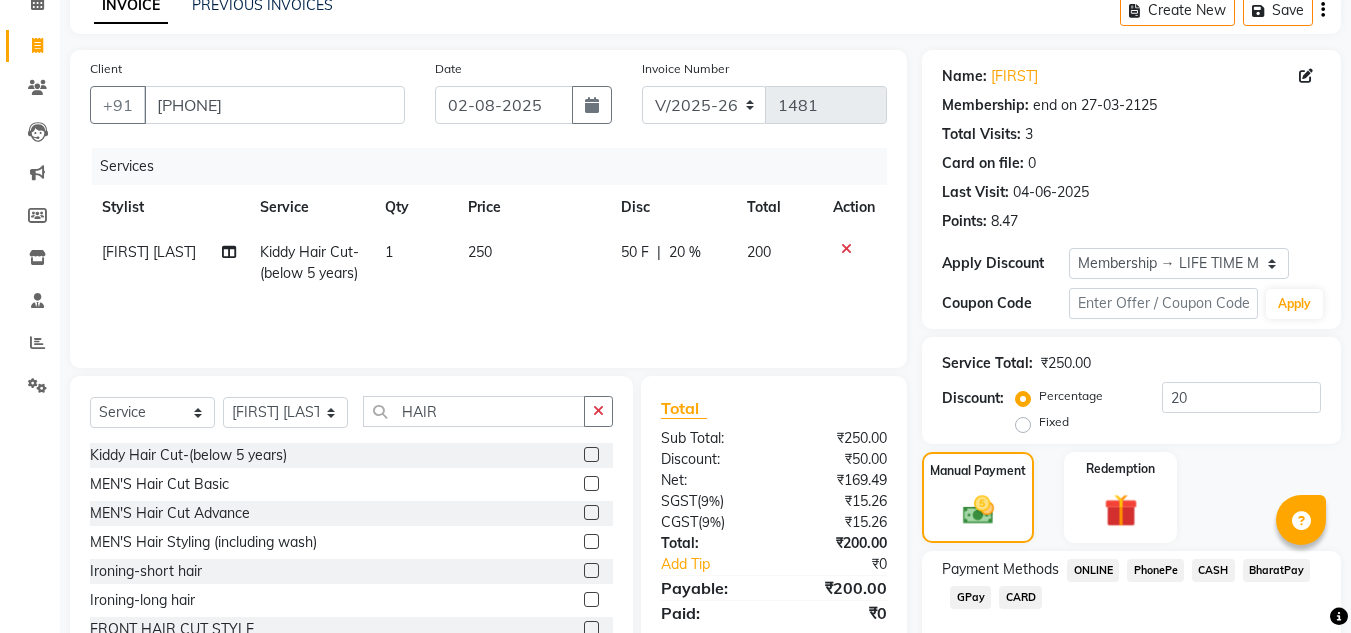 click on "CASH" 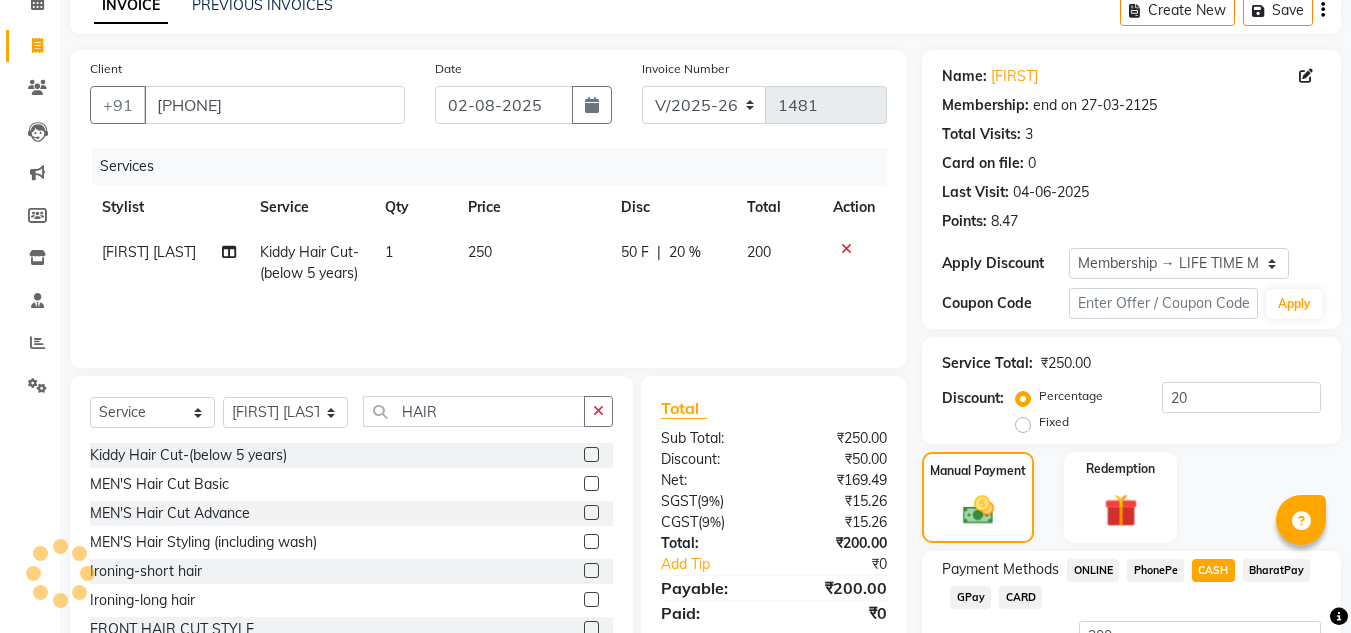 scroll, scrollTop: 265, scrollLeft: 0, axis: vertical 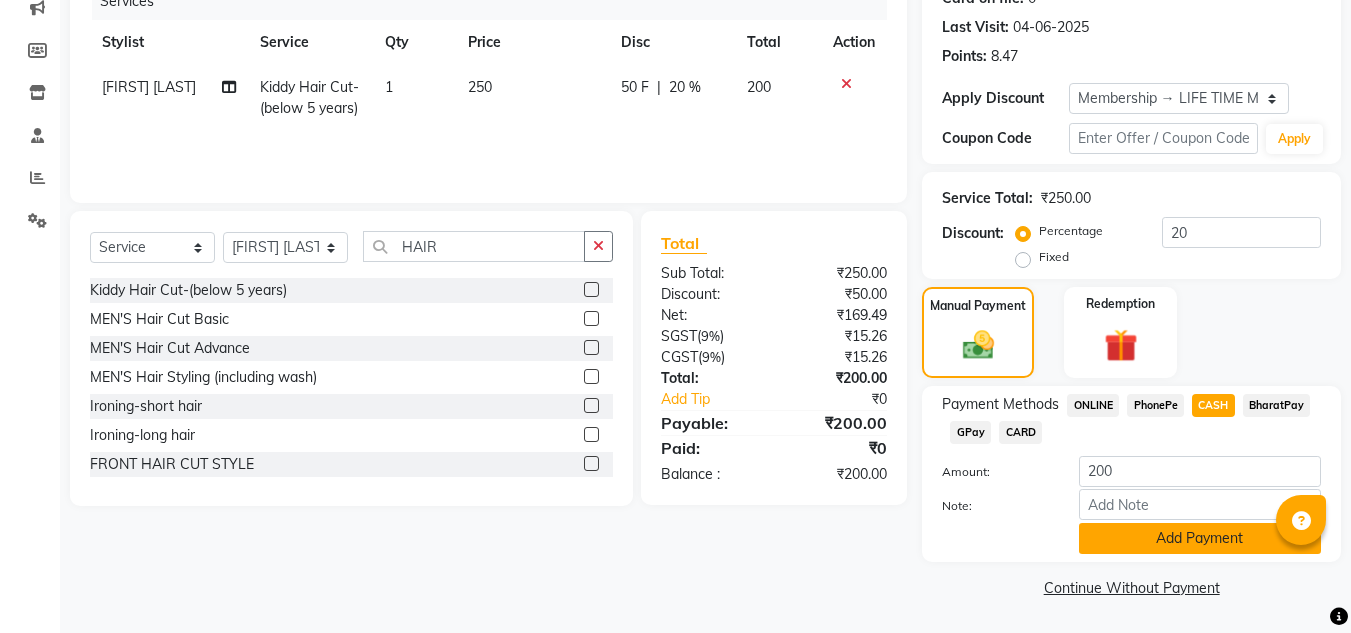 click on "Add Payment" 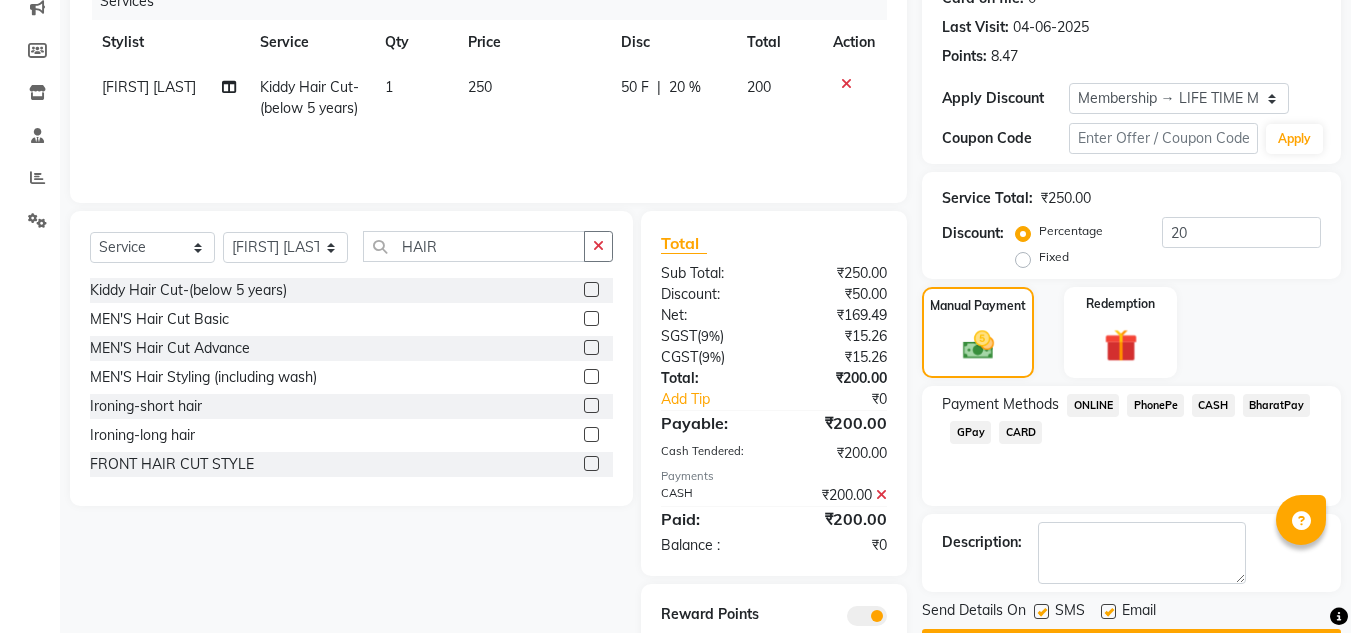 scroll, scrollTop: 337, scrollLeft: 0, axis: vertical 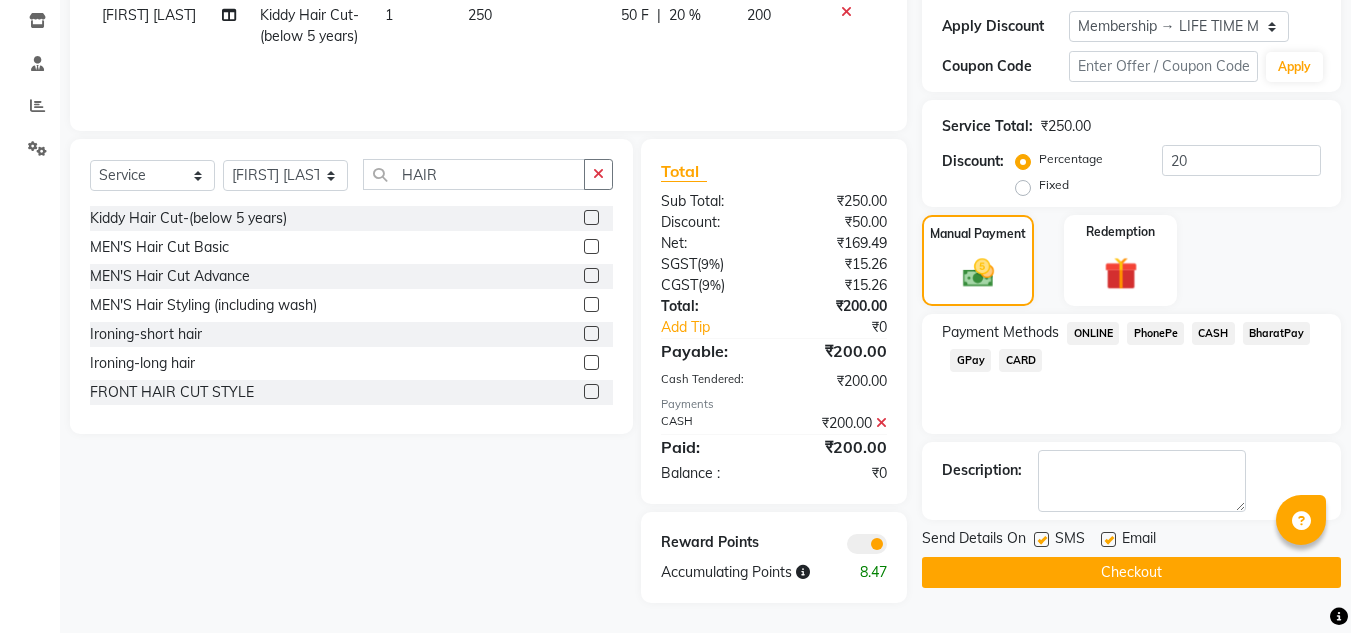 click on "Checkout" 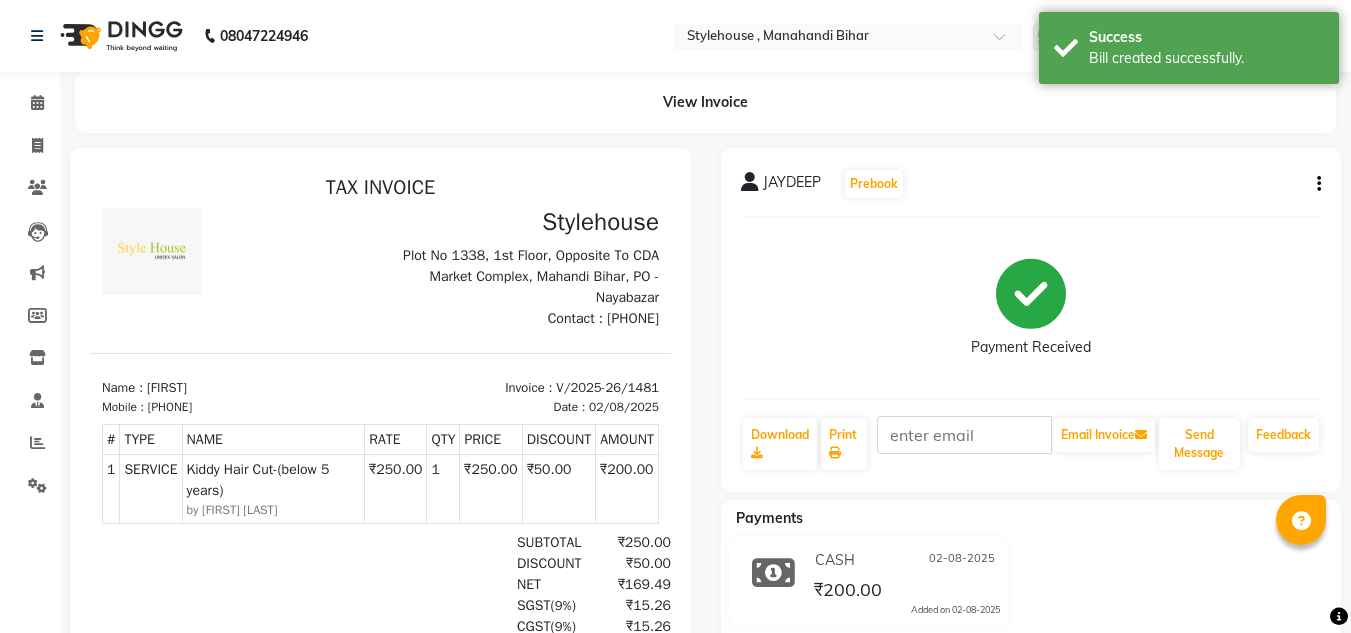 scroll, scrollTop: 0, scrollLeft: 0, axis: both 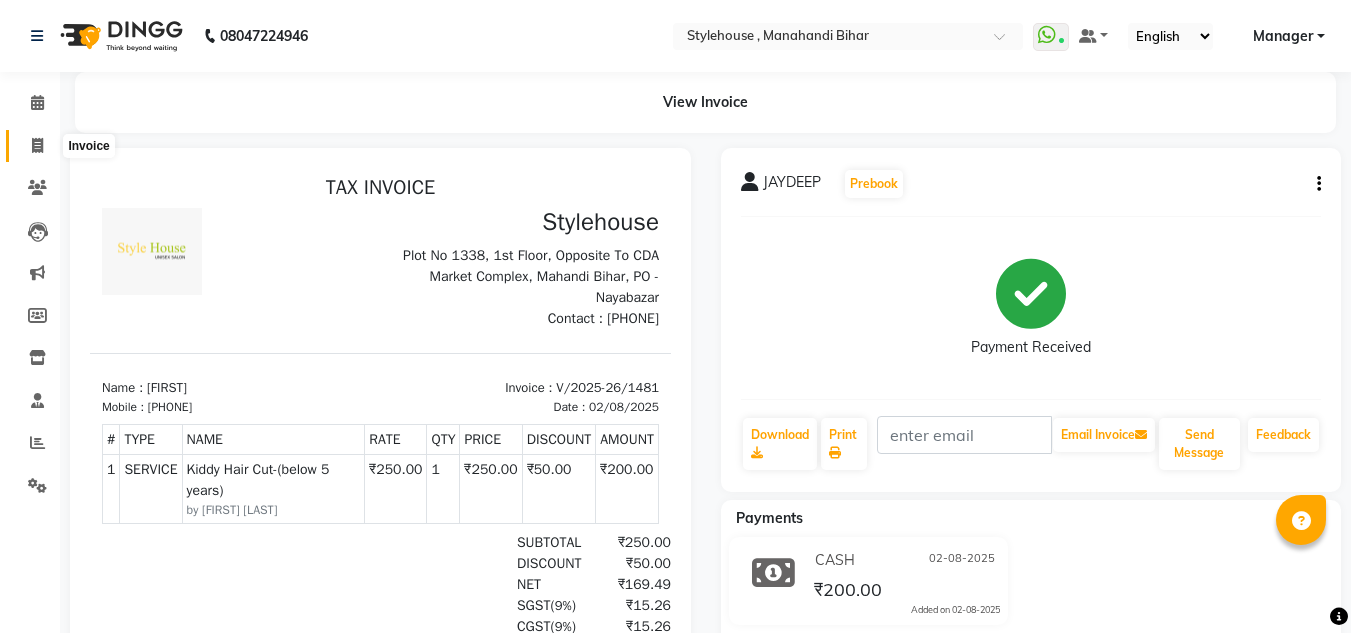 click 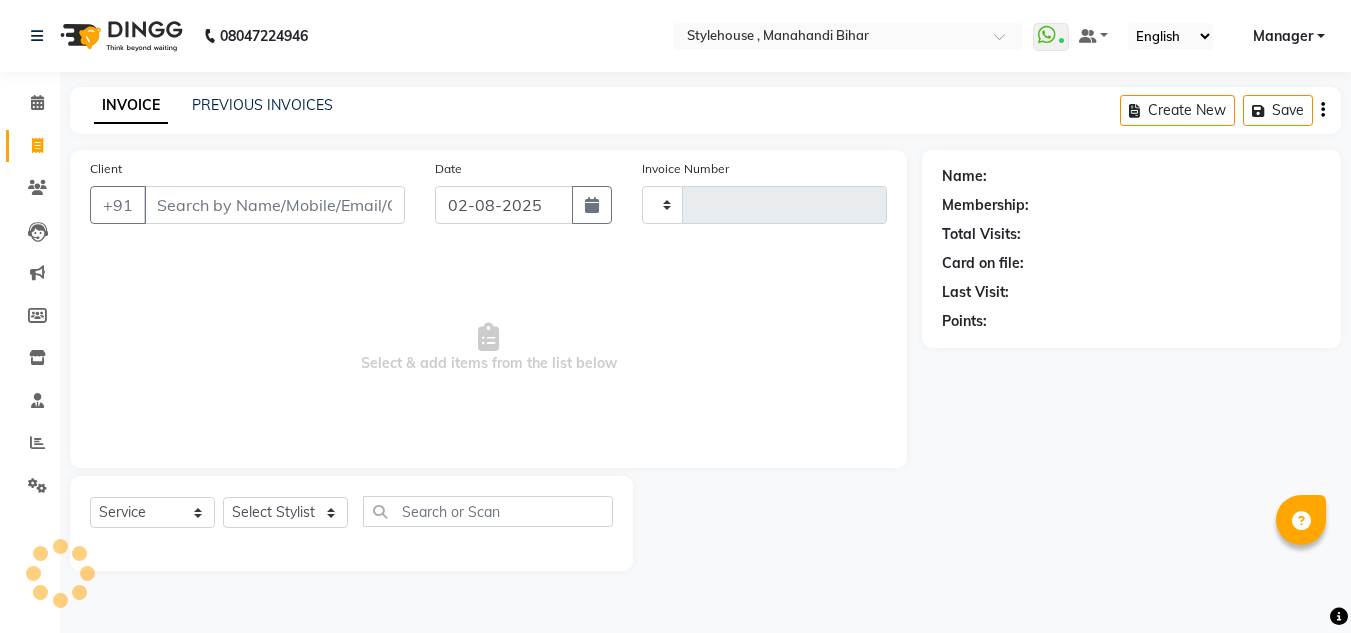 click 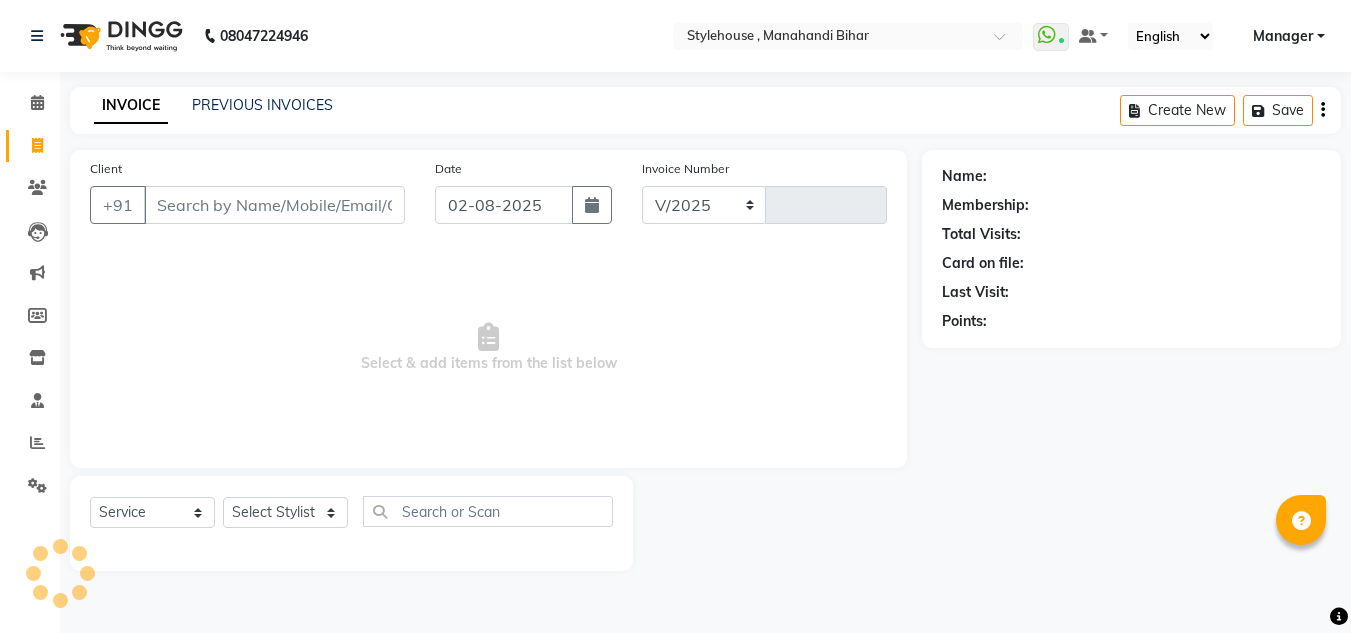 select on "7793" 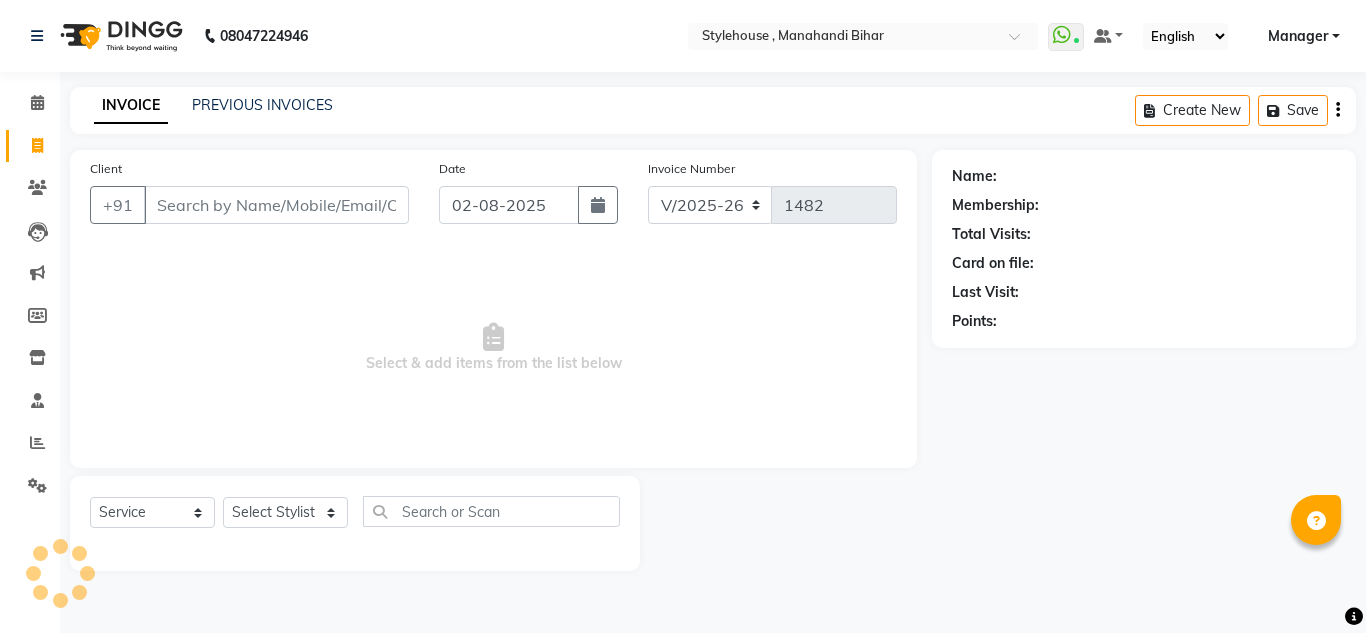 click on "Client" at bounding box center [276, 205] 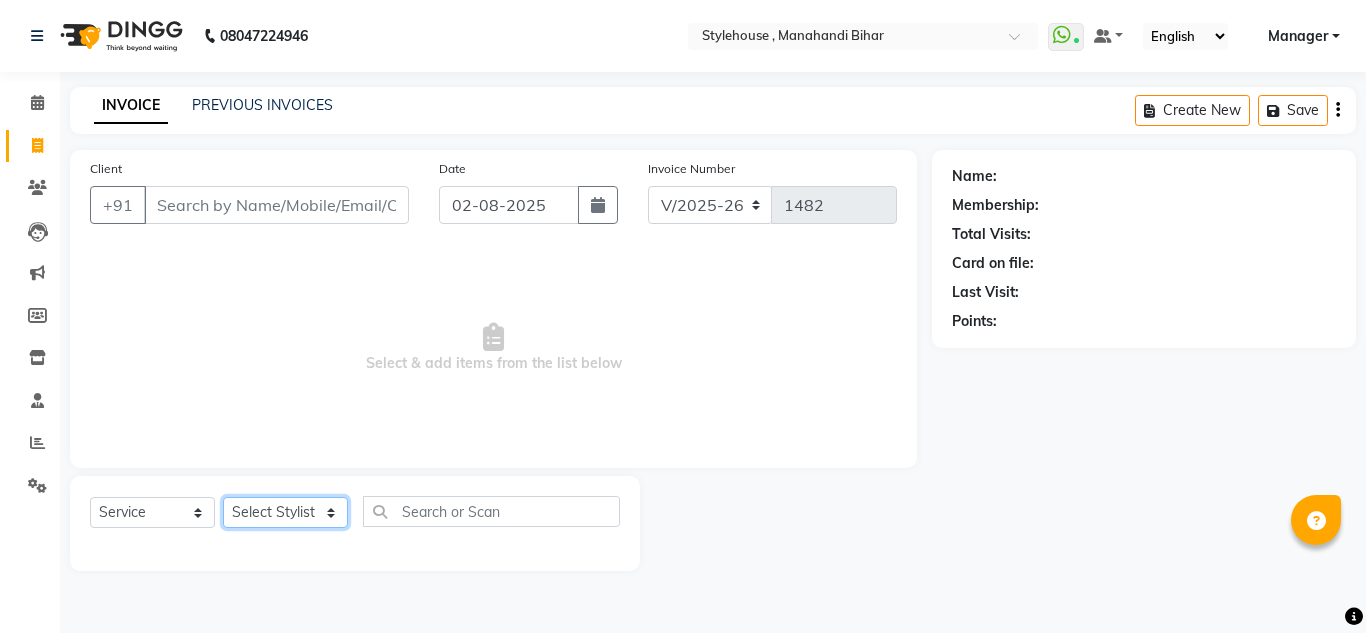 click on "Select Stylist ANIL BARIK ANIRUDH SAHOO JYOTIRANJAN BARIK KANHA LAXMI PRIYA Manager Manisha MANJIT BARIK PRADEEP BARIK PRIYANKA NANDA PUJA ROUT RUMA SAGARIKA SAHOO SALMAN SAMEER BARIK SAROJ SITHA TARA DEVI SHRESTA" 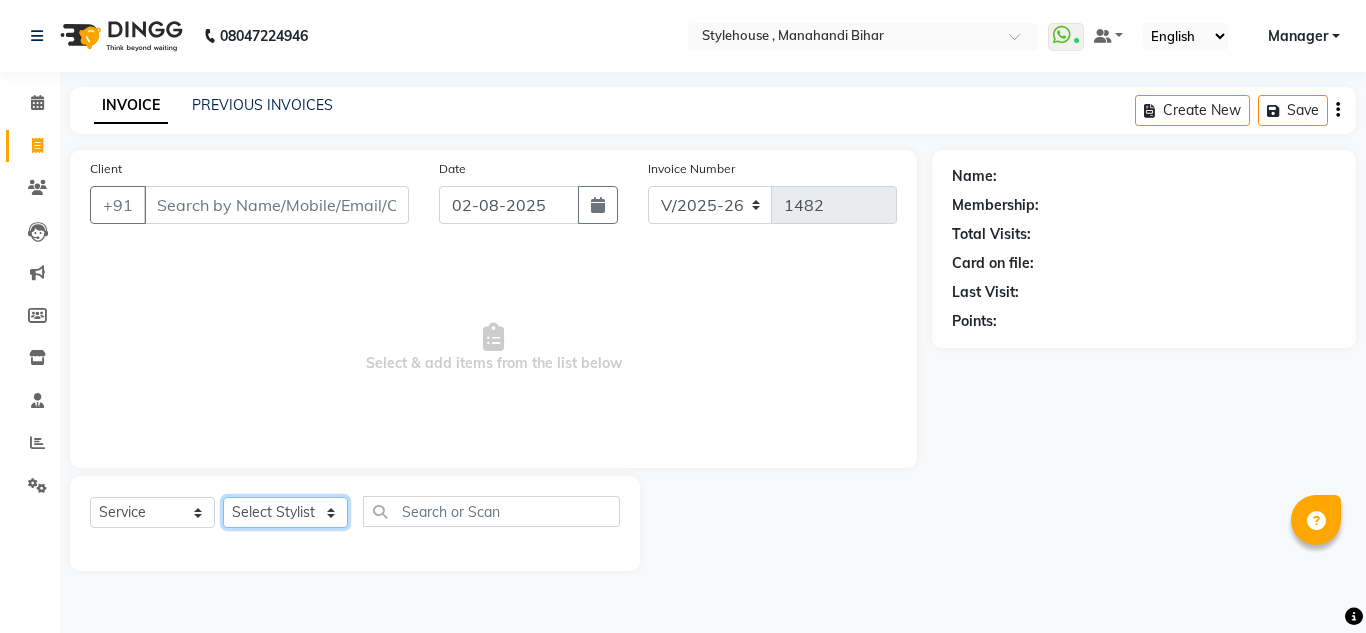 select on "[POSTAL_CODE]" 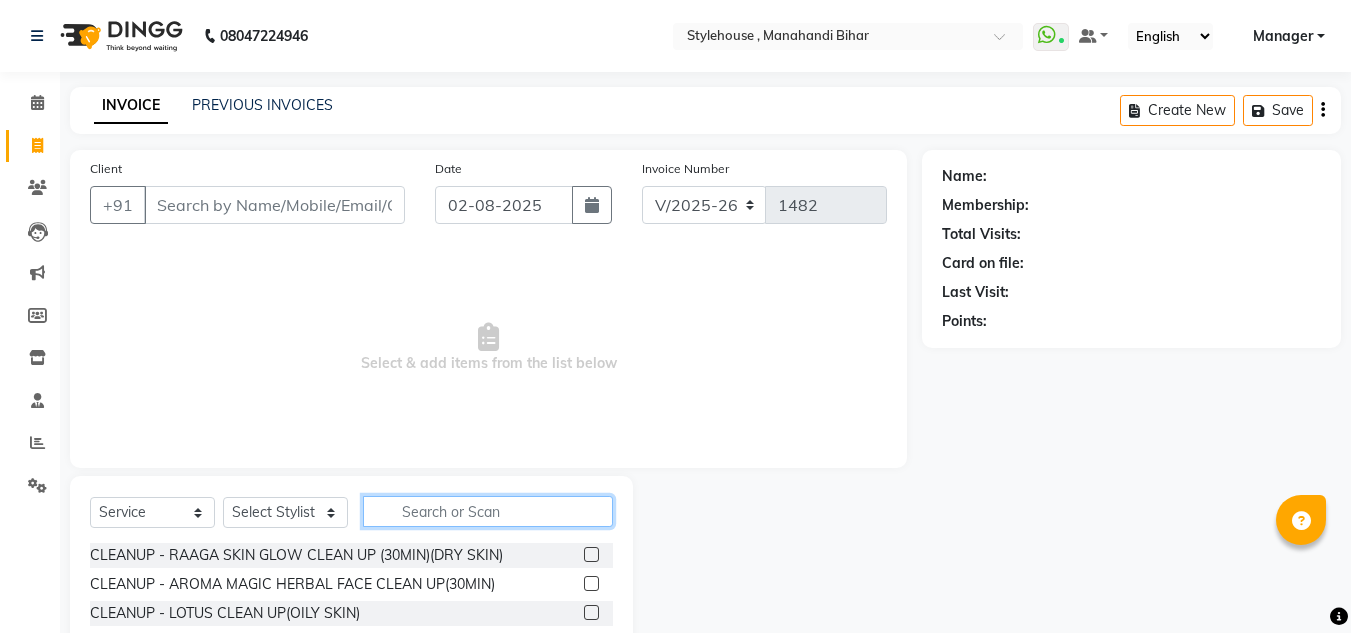 click 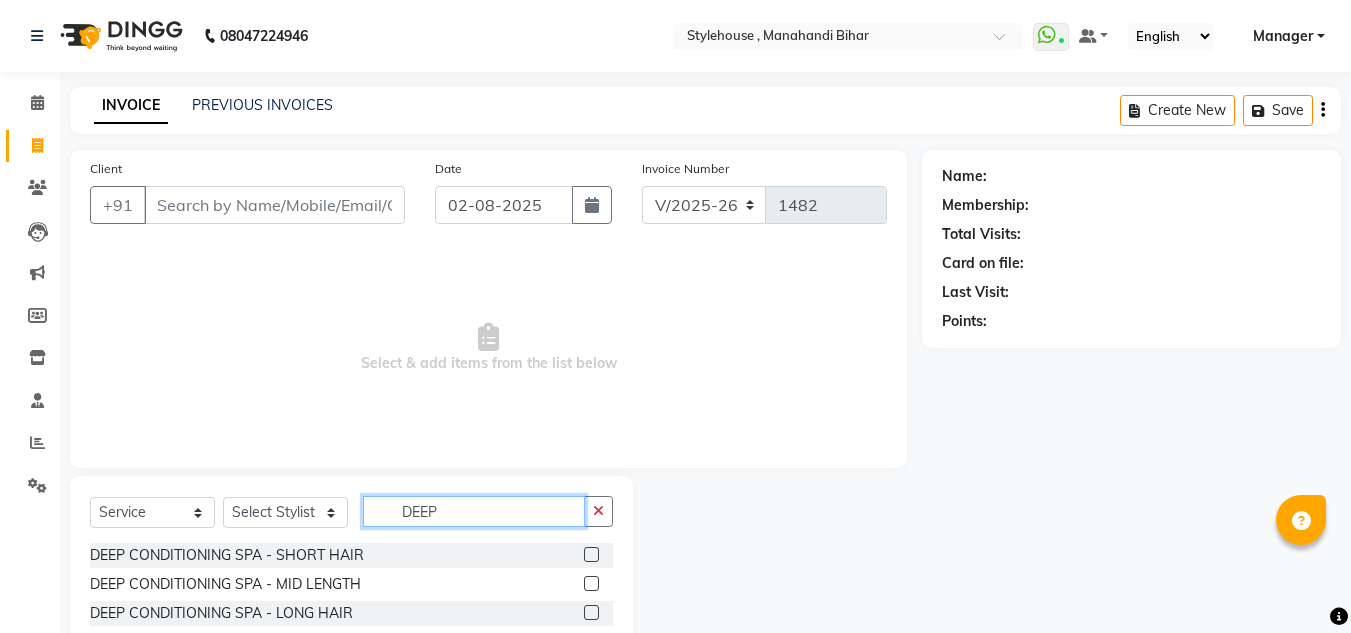 type on "DEEP" 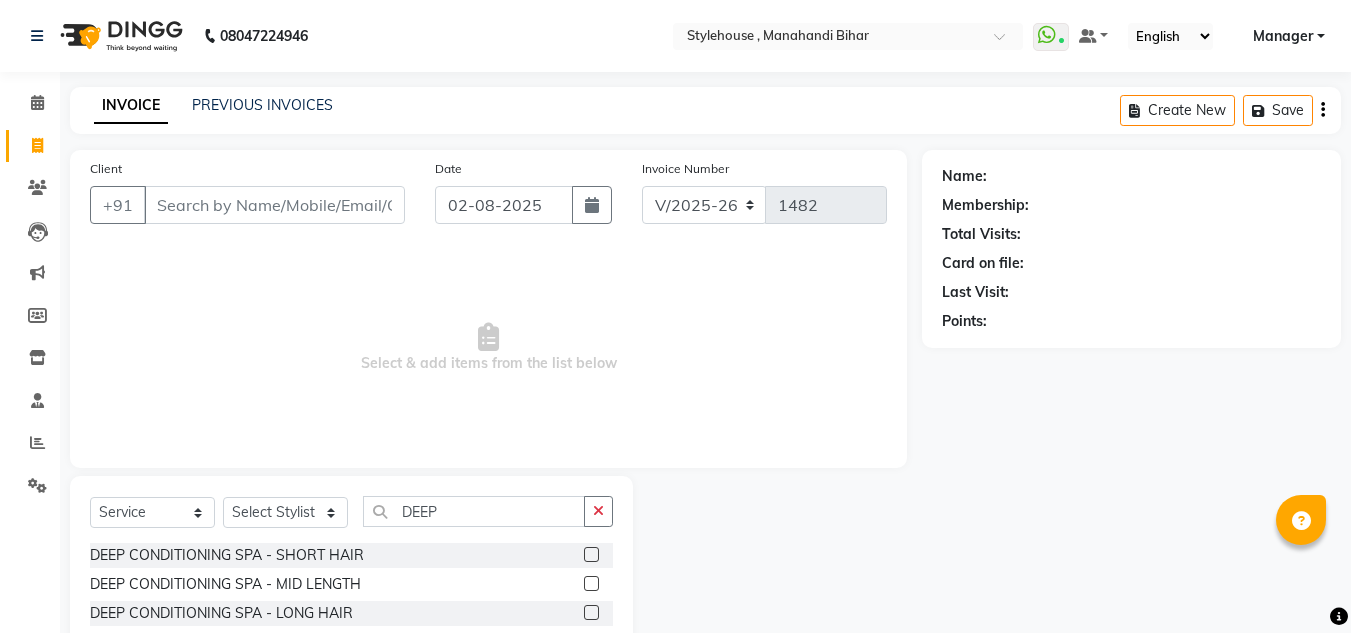 click 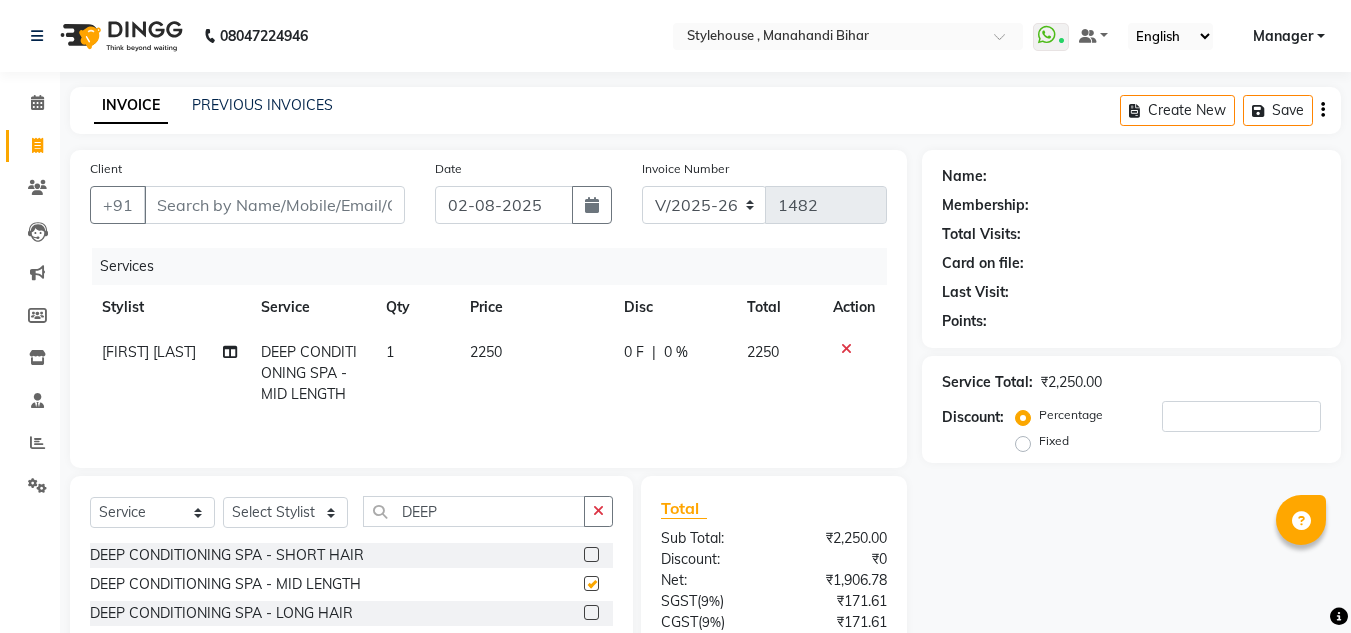checkbox on "false" 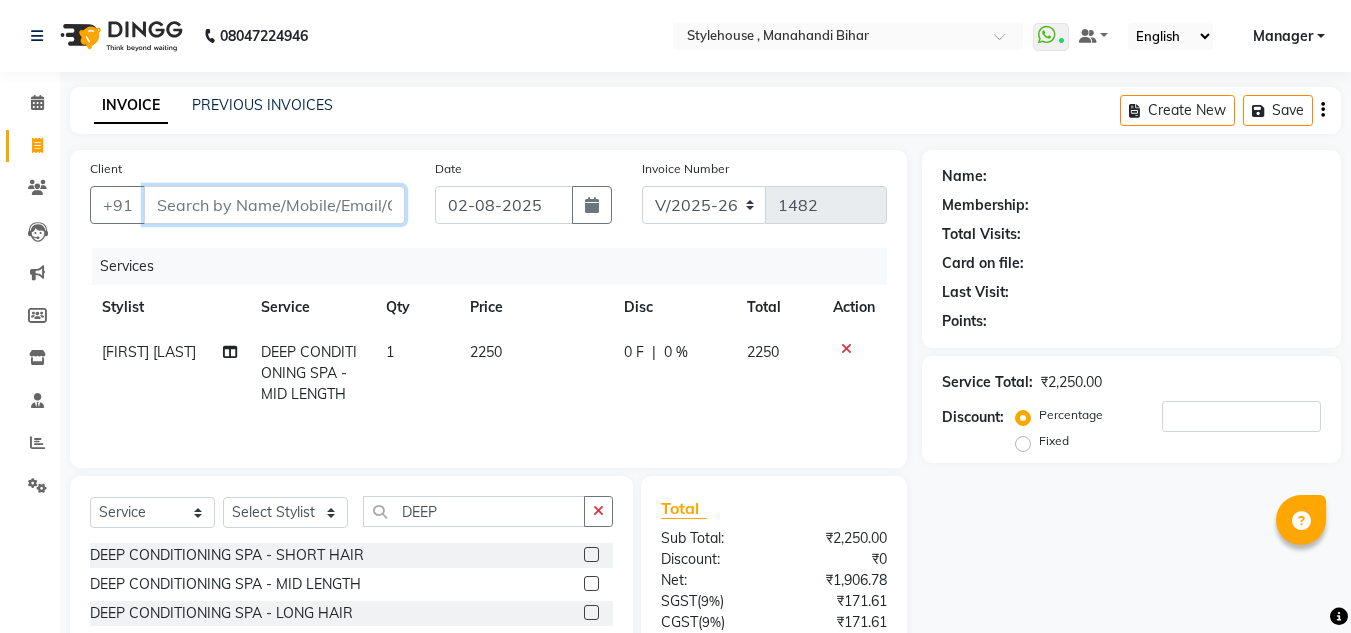 click on "Client" at bounding box center (274, 205) 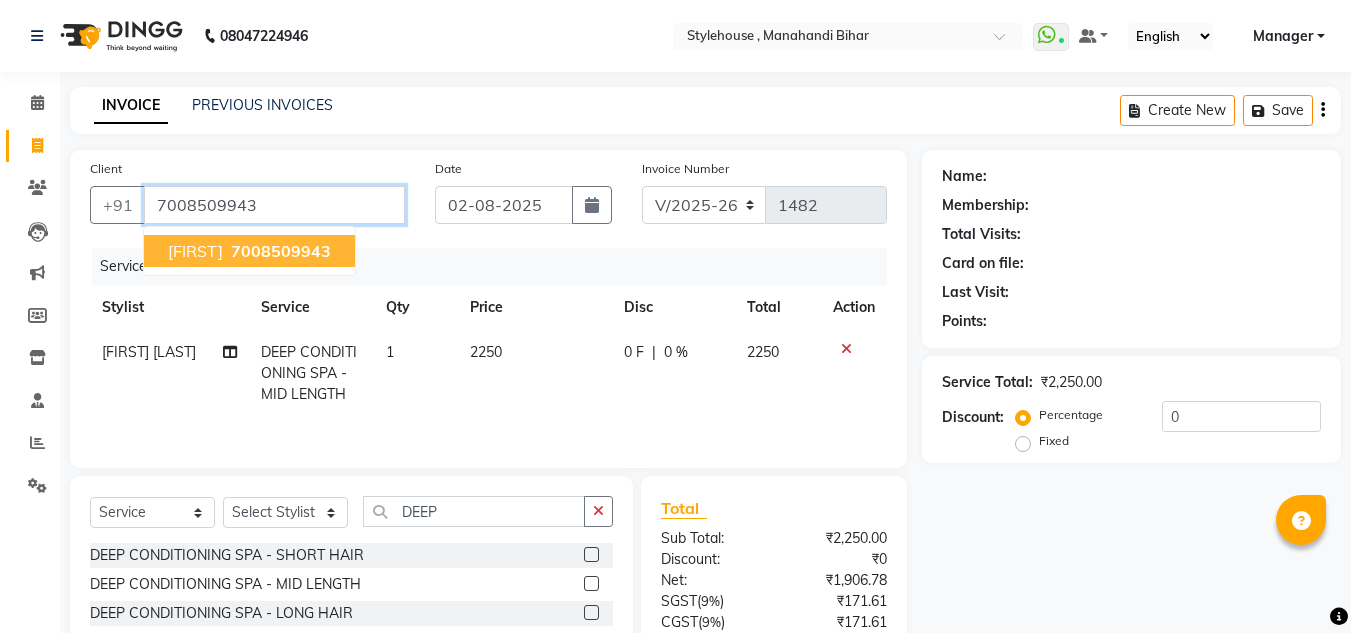 type on "7008509943" 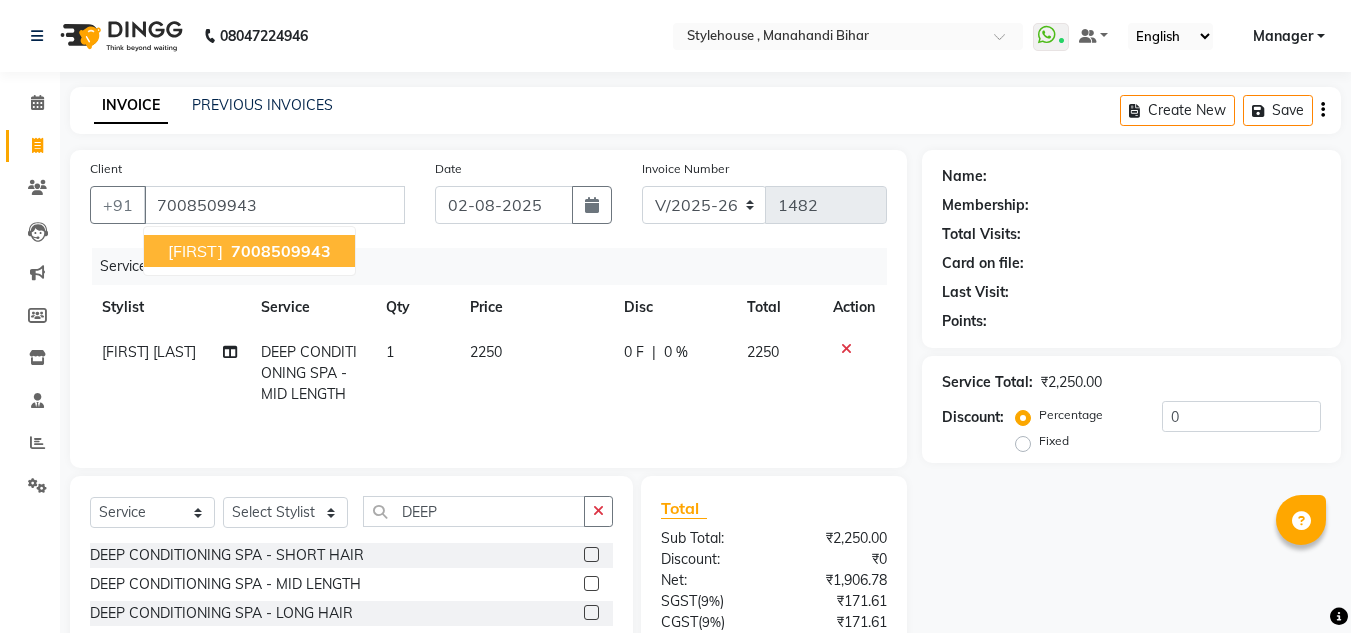 select on "1: Object" 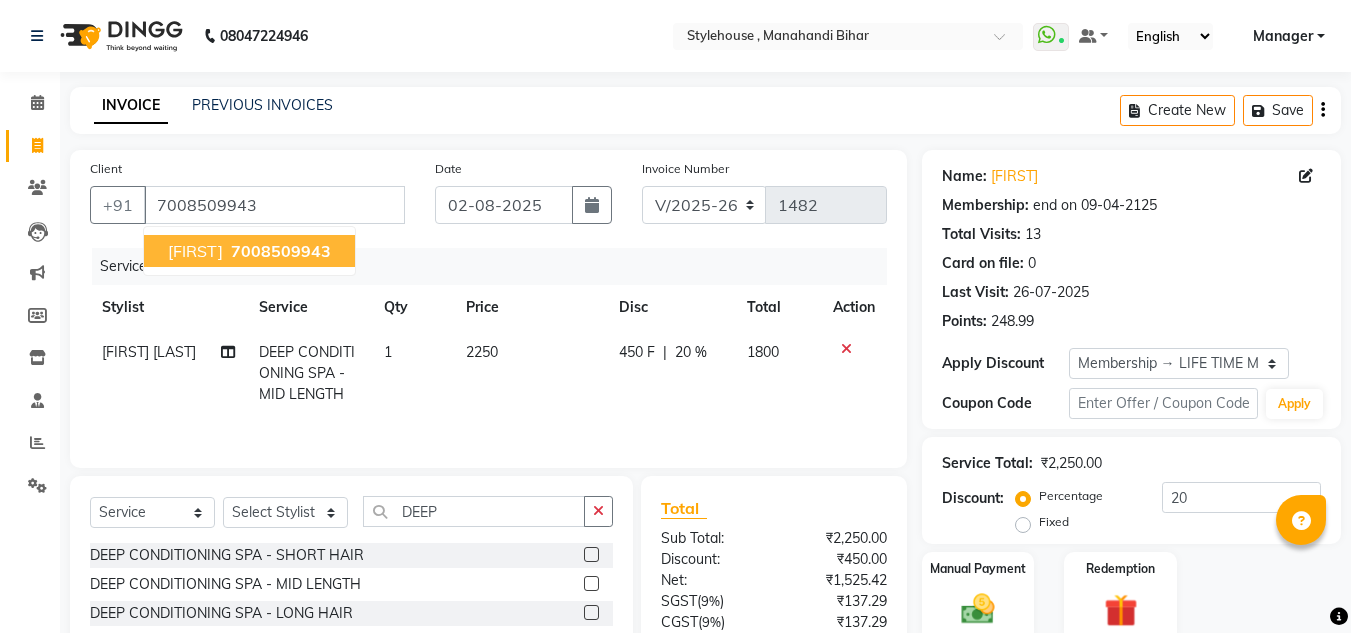 click on "[FIRST]" at bounding box center (195, 251) 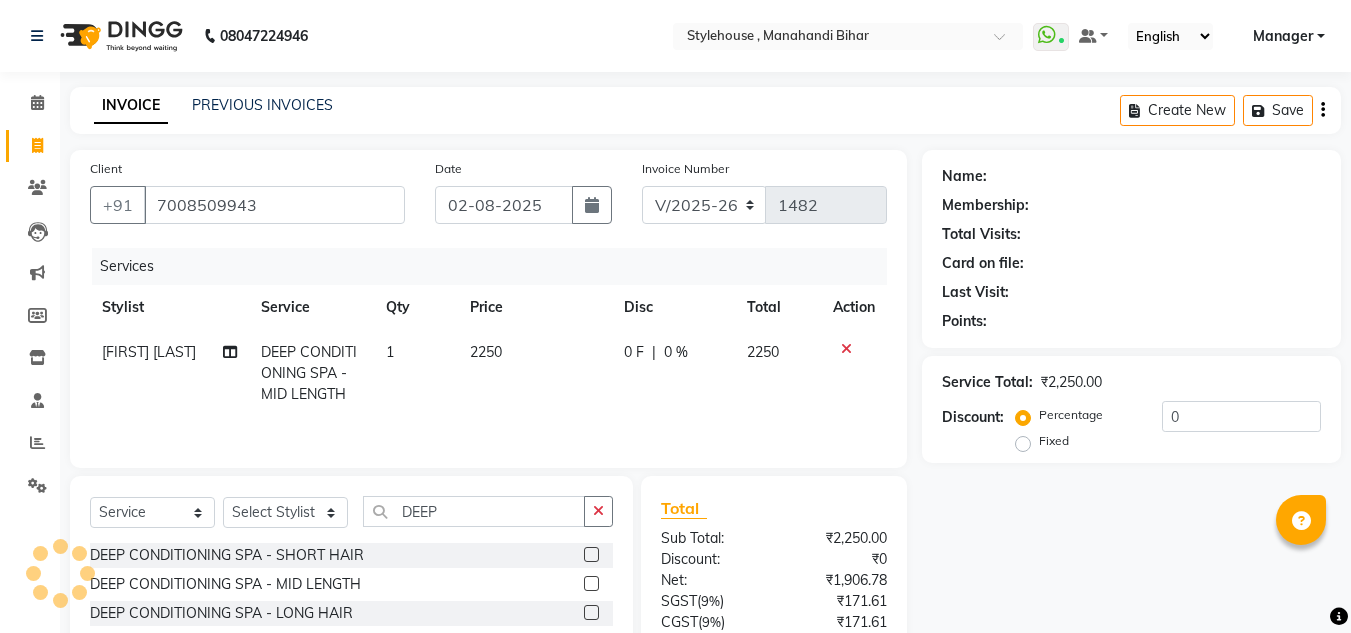 select on "1: Object" 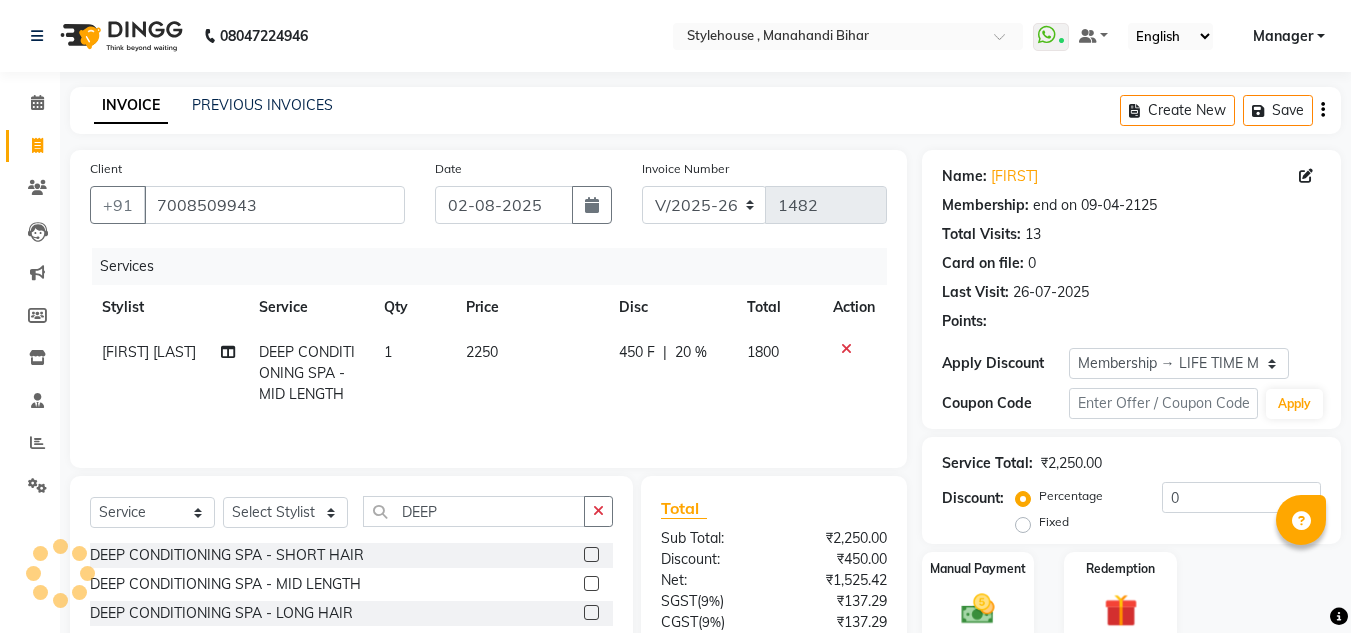 type on "20" 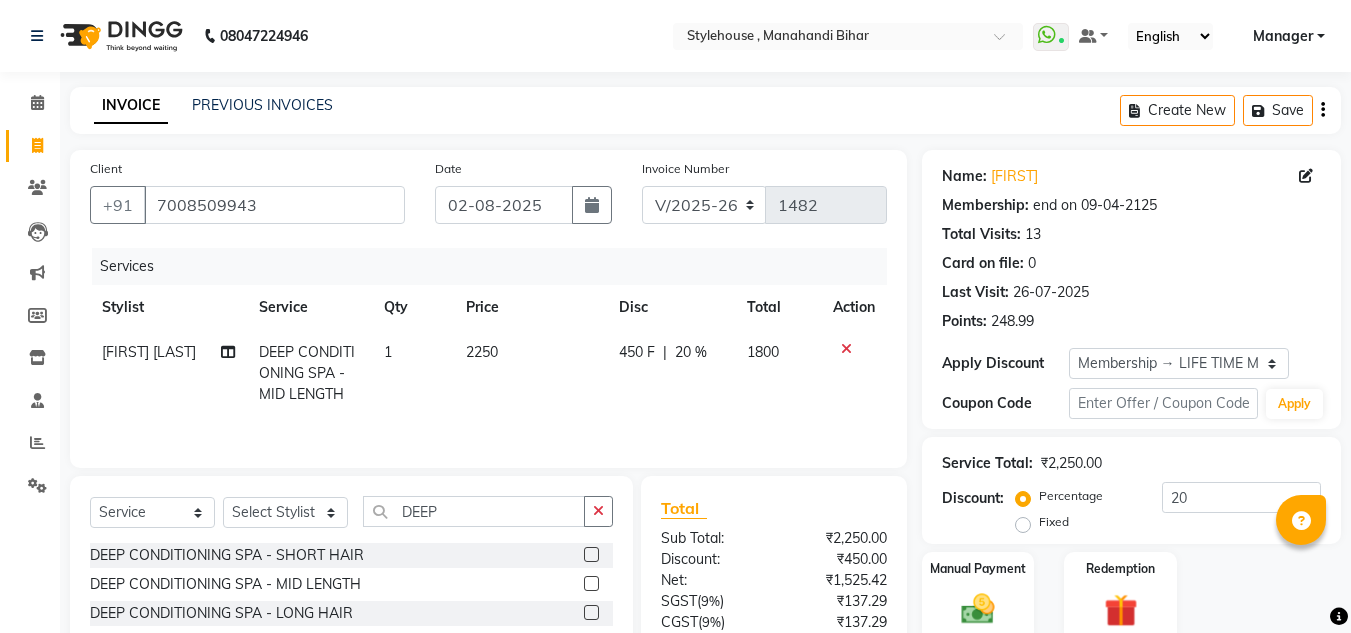 scroll, scrollTop: 168, scrollLeft: 0, axis: vertical 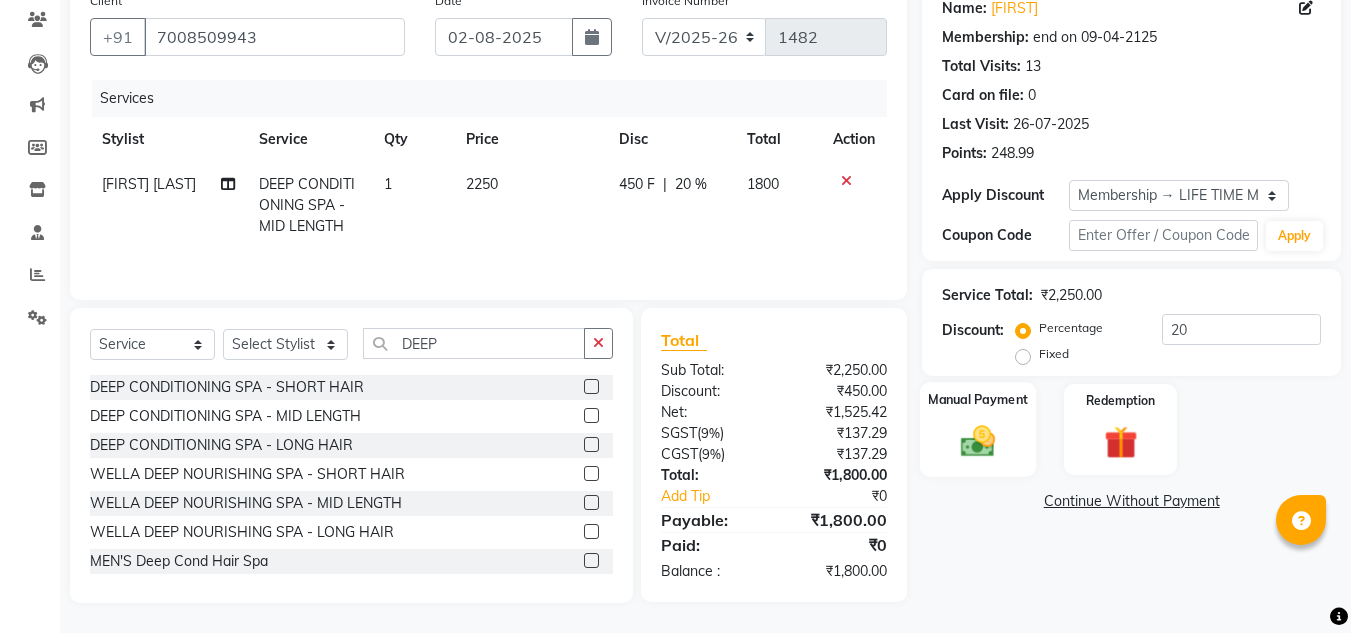 click 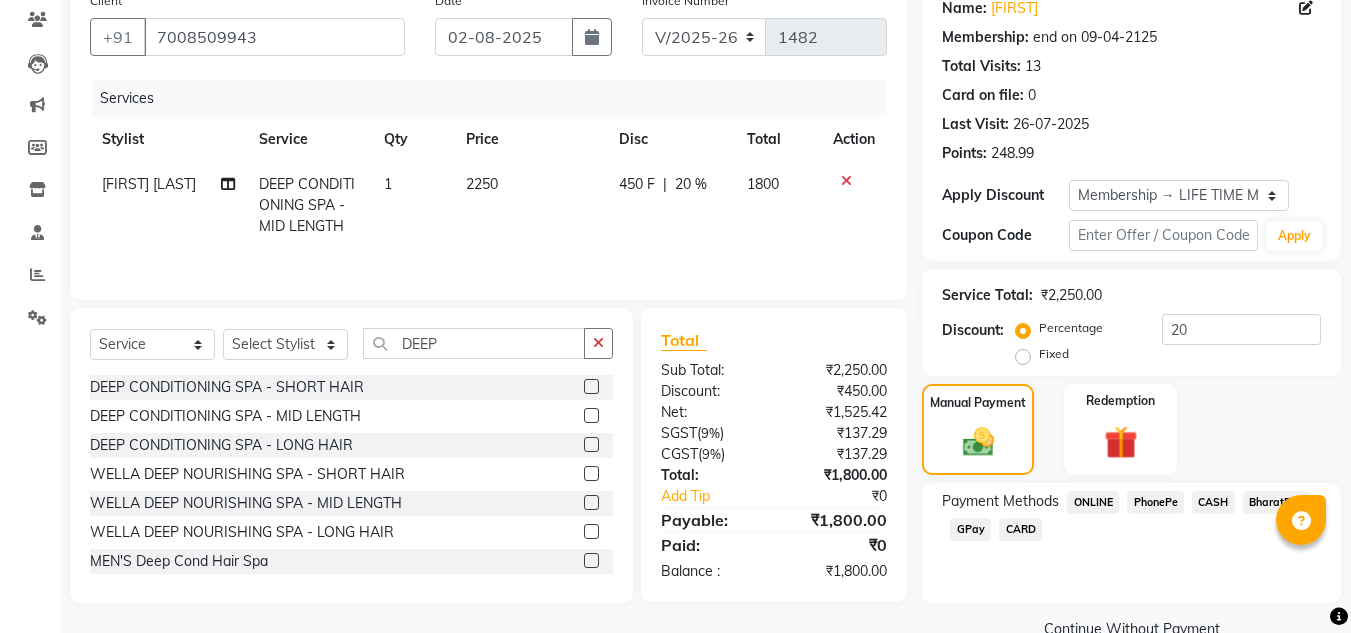 click on "CASH" 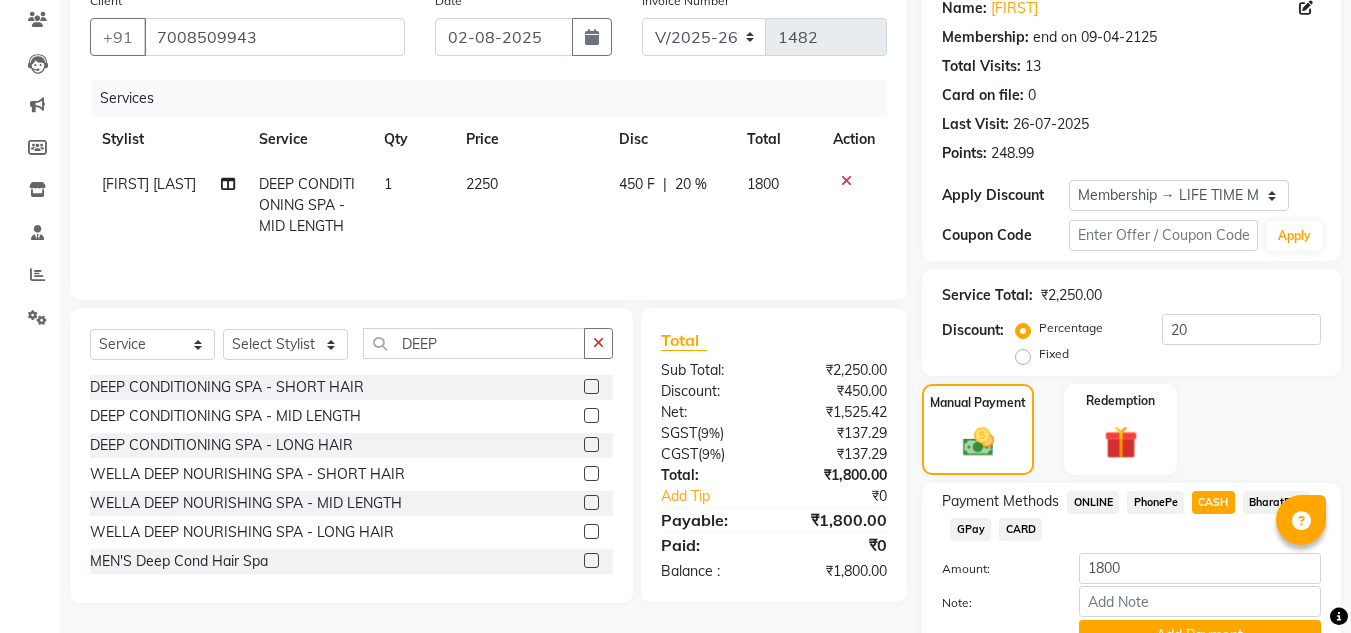 scroll, scrollTop: 265, scrollLeft: 0, axis: vertical 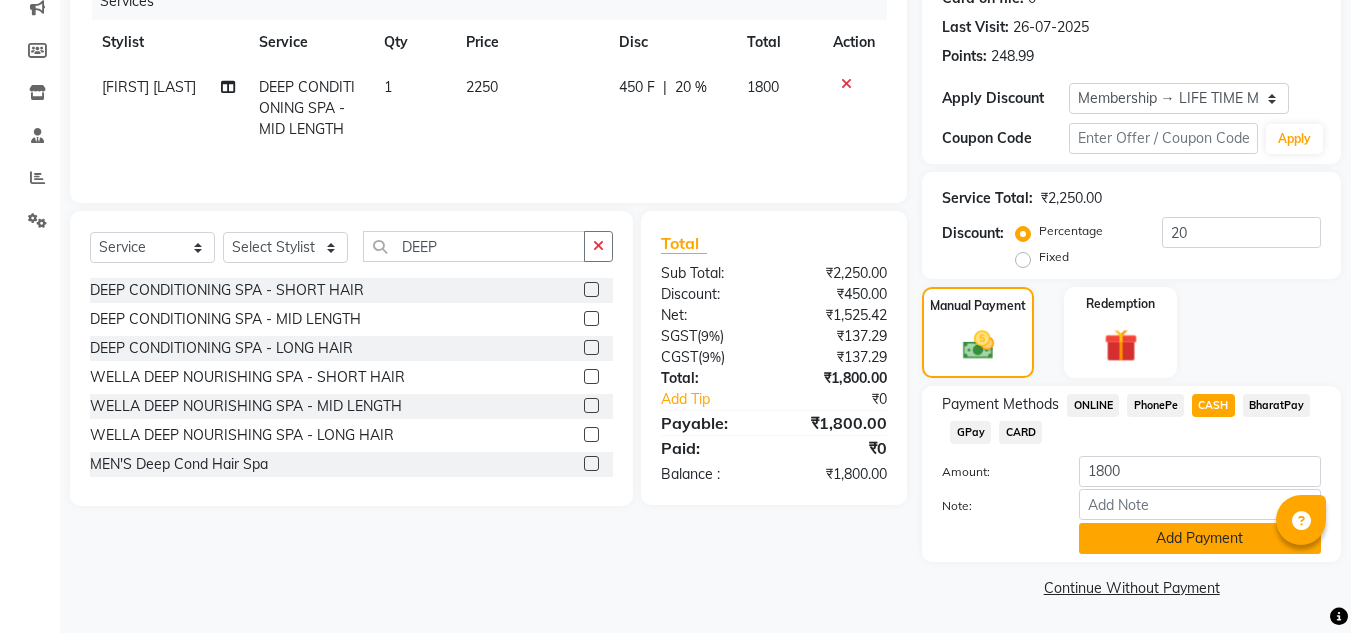 click on "Add Payment" 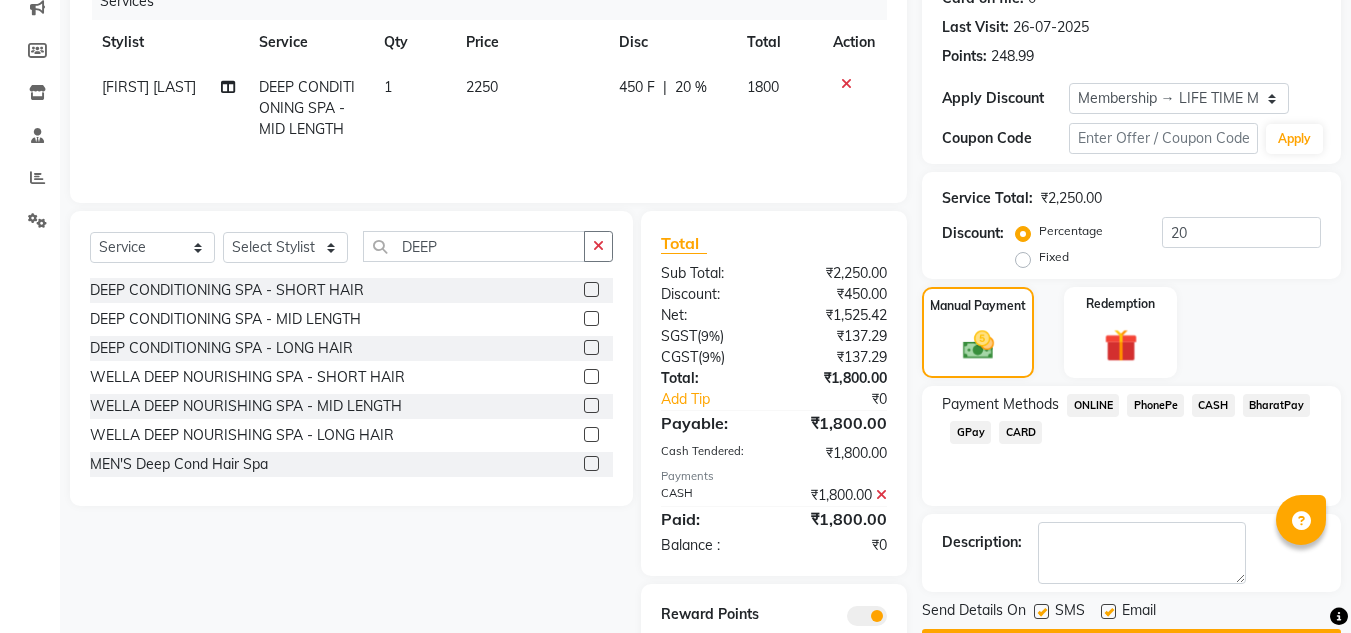 scroll, scrollTop: 358, scrollLeft: 0, axis: vertical 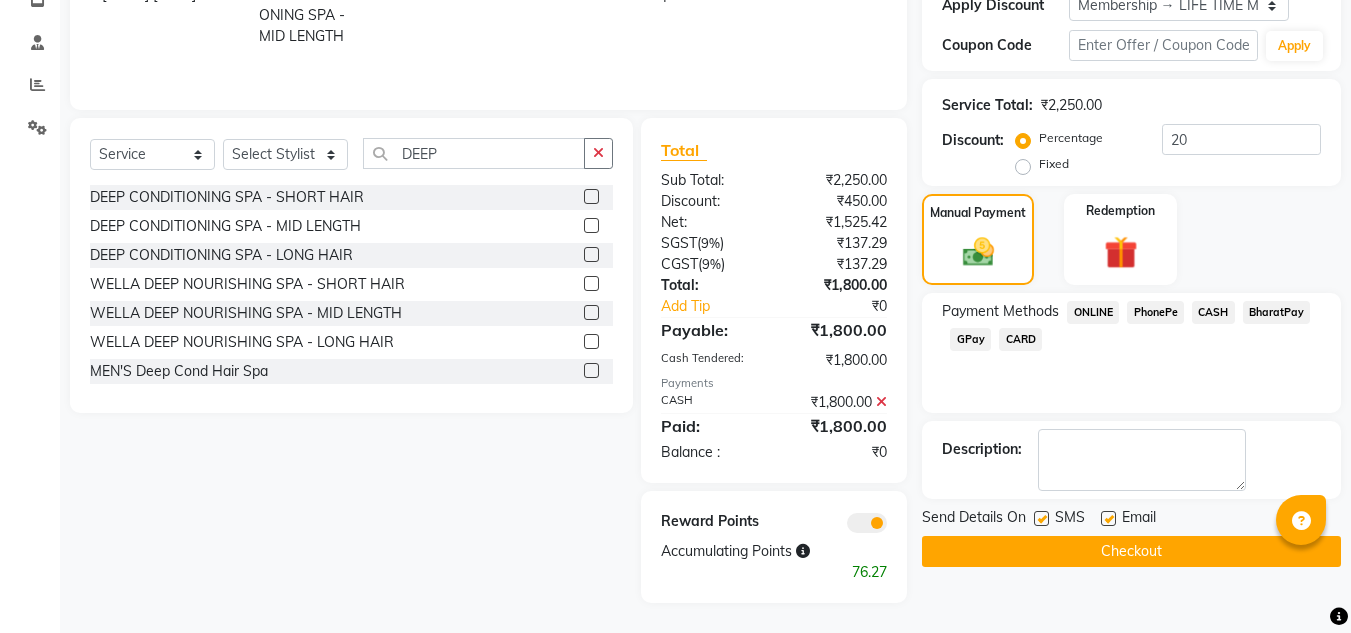 click on "Checkout" 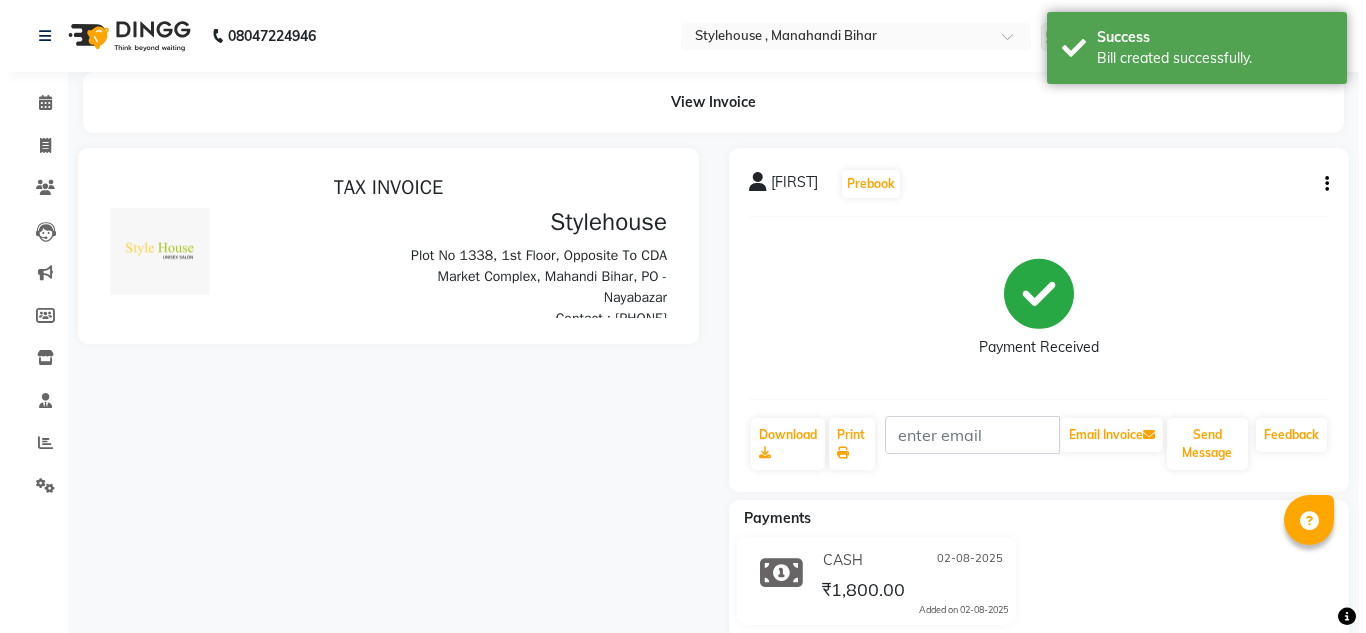 scroll, scrollTop: 0, scrollLeft: 0, axis: both 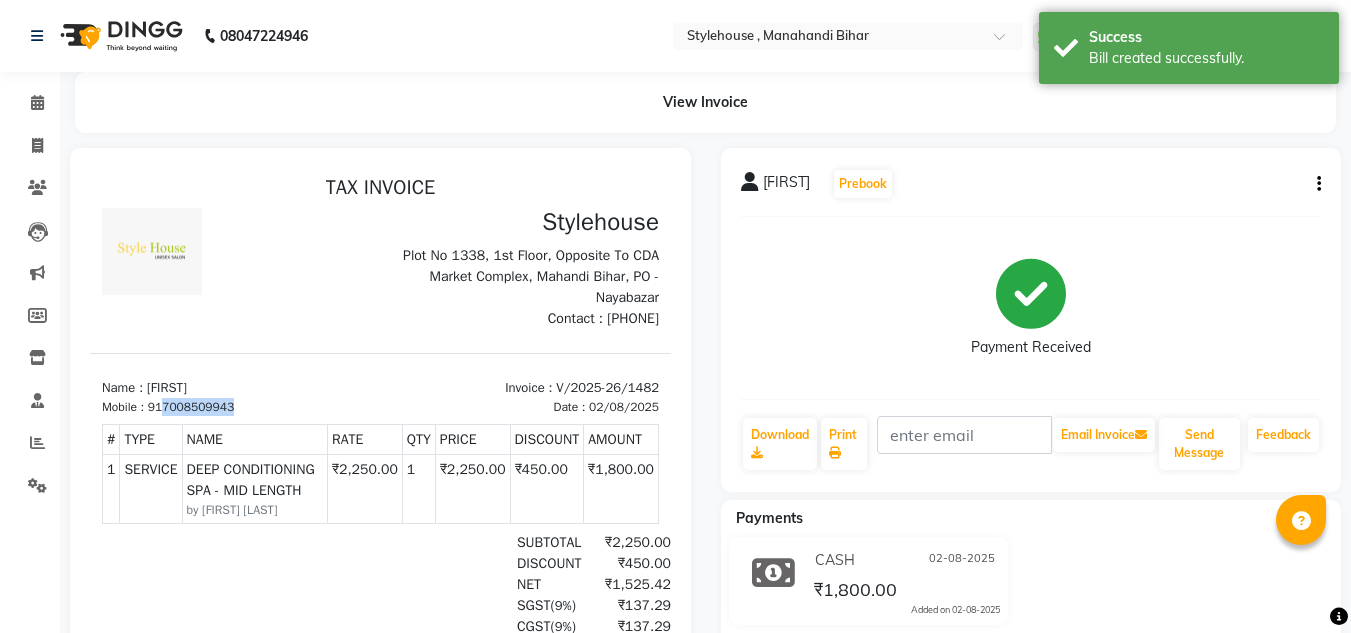 drag, startPoint x: 162, startPoint y: 405, endPoint x: 270, endPoint y: 415, distance: 108.461975 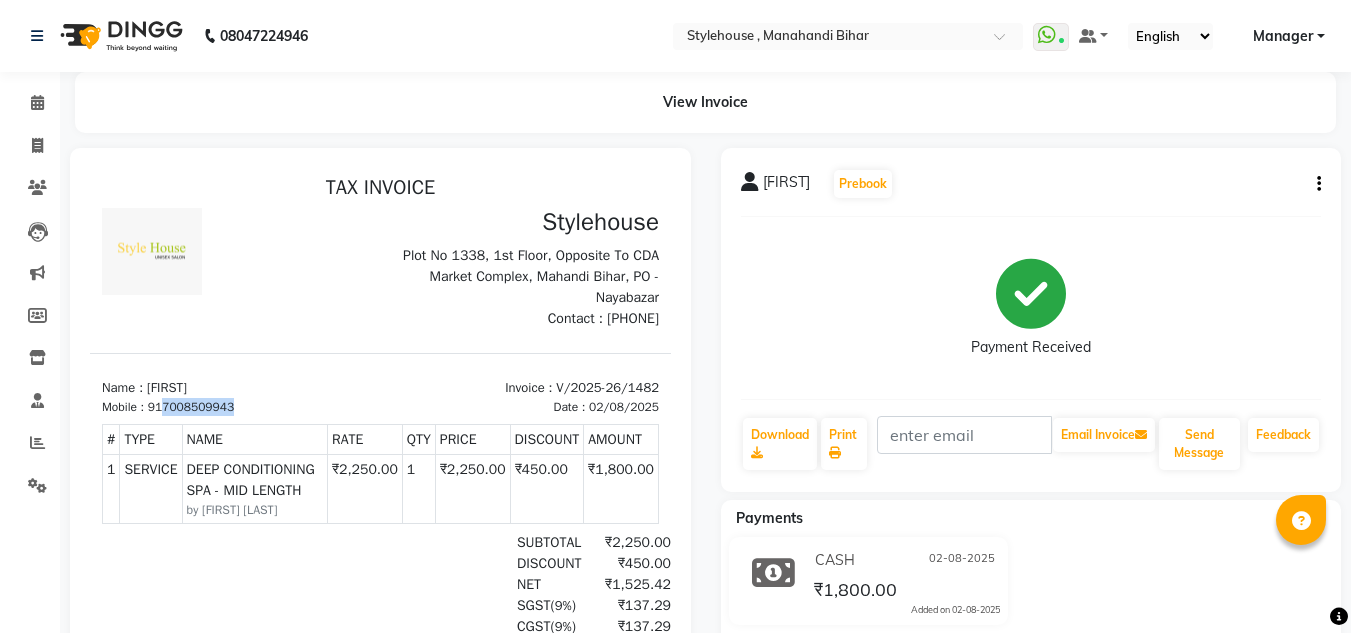 copy on "7008509943" 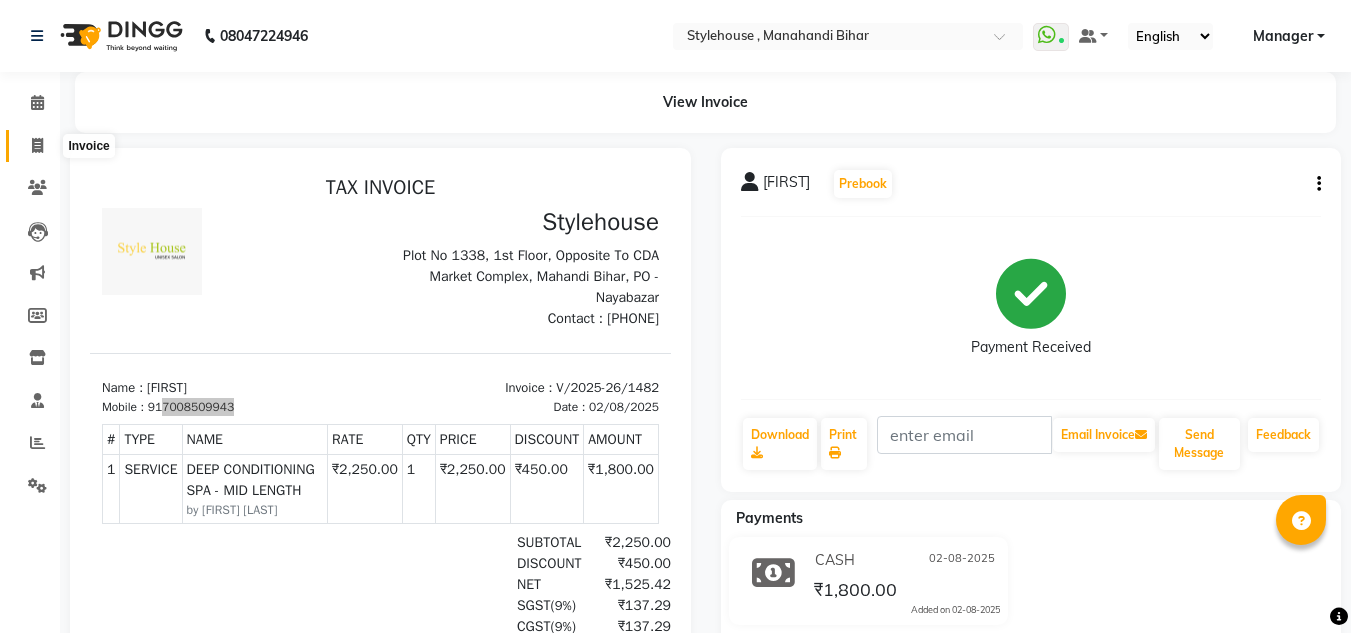 click 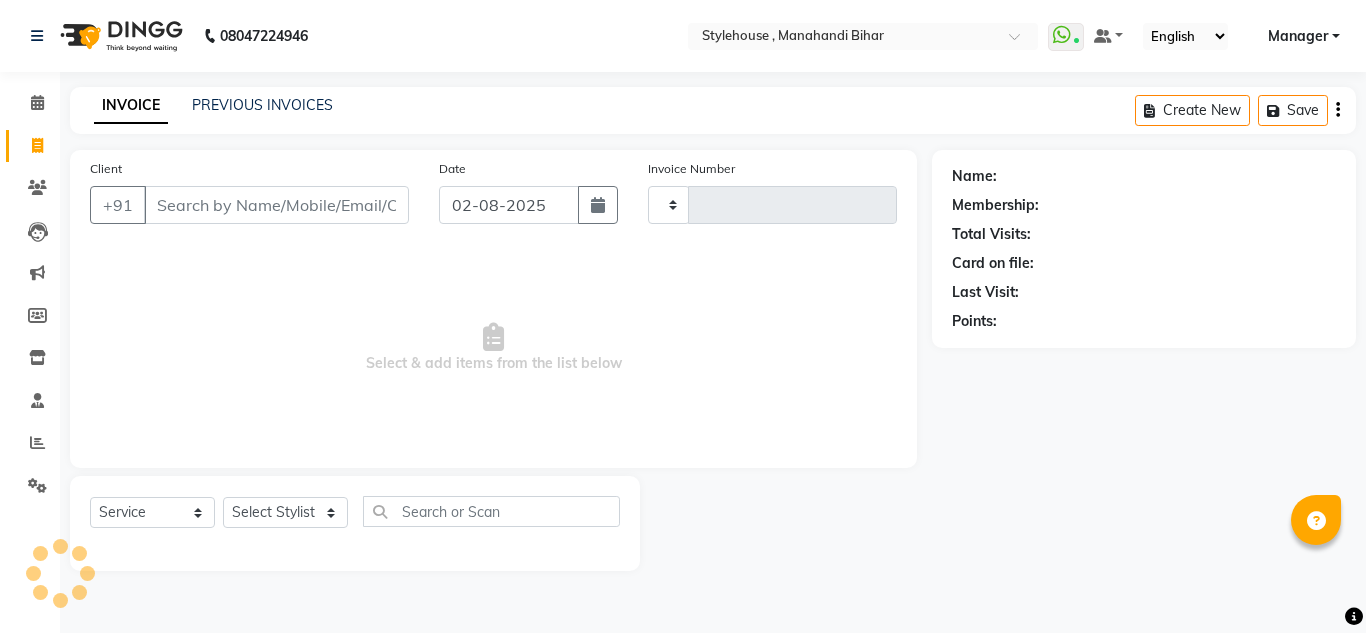 type on "1483" 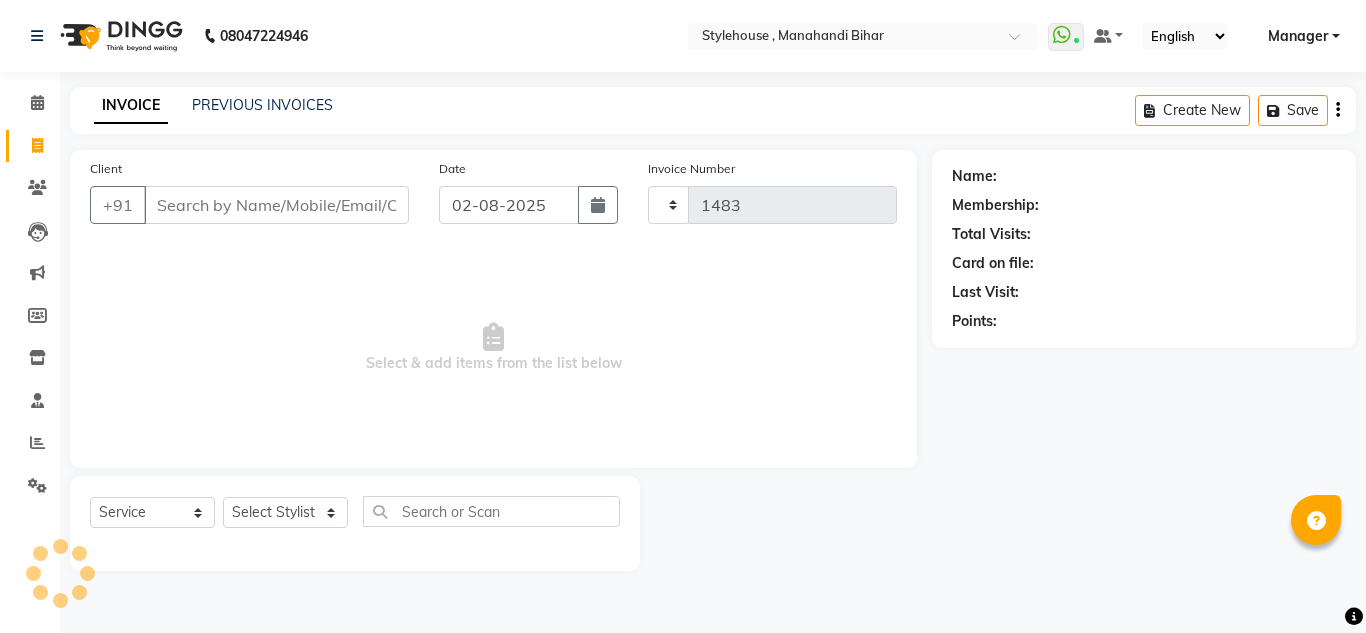 select on "7793" 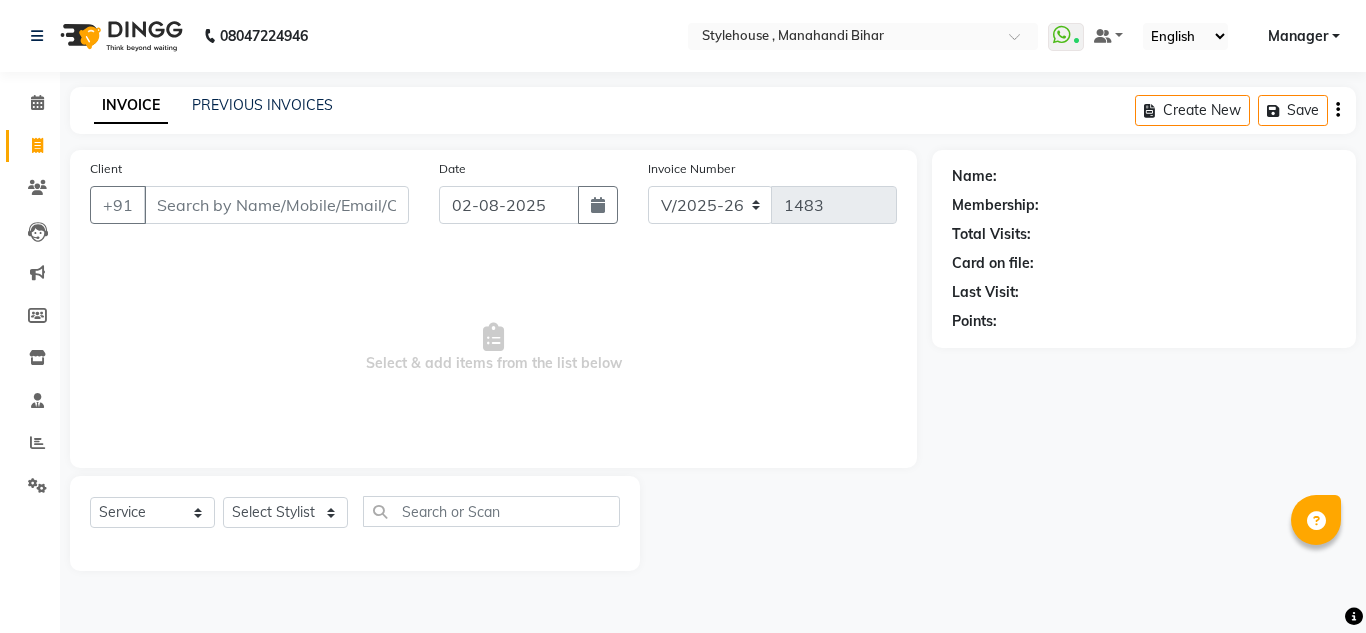 click on "Client" at bounding box center (276, 205) 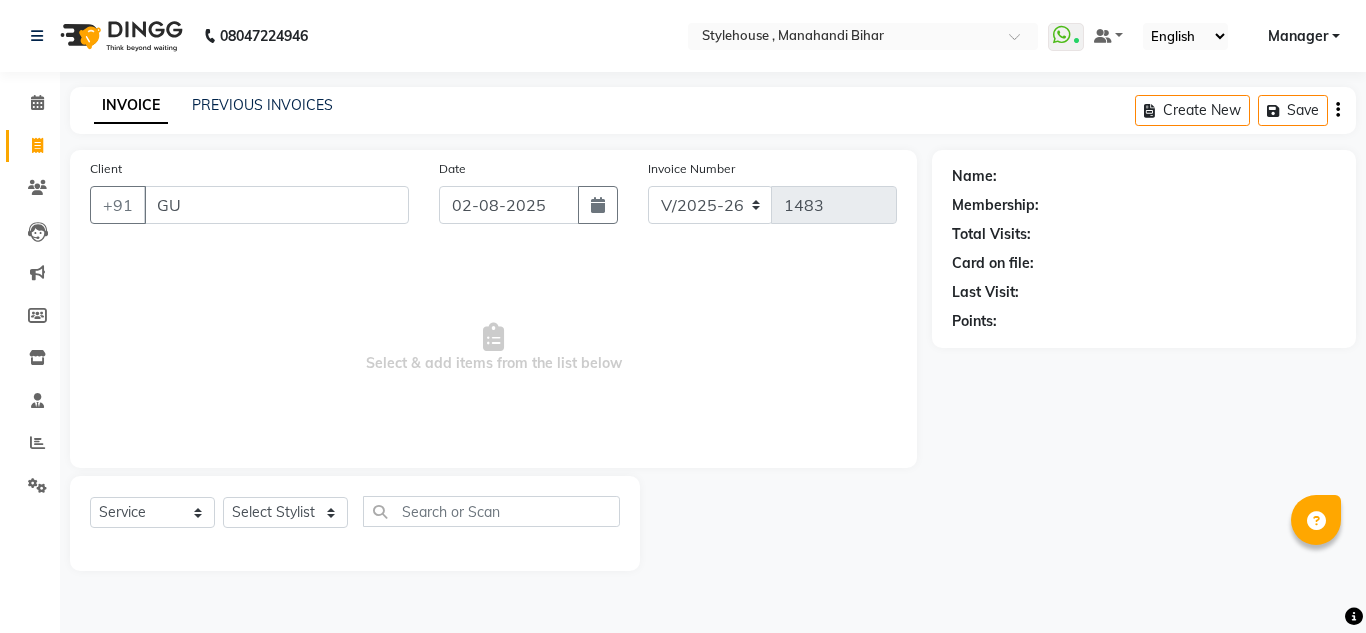 type on "G" 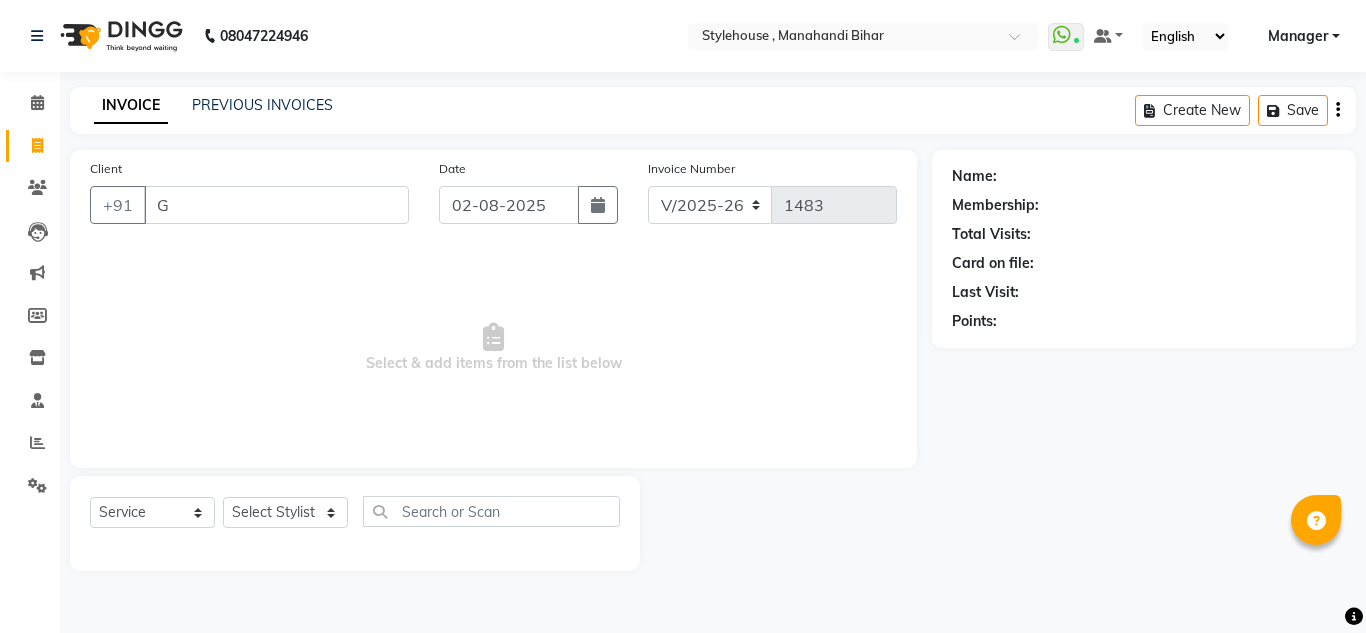 type 